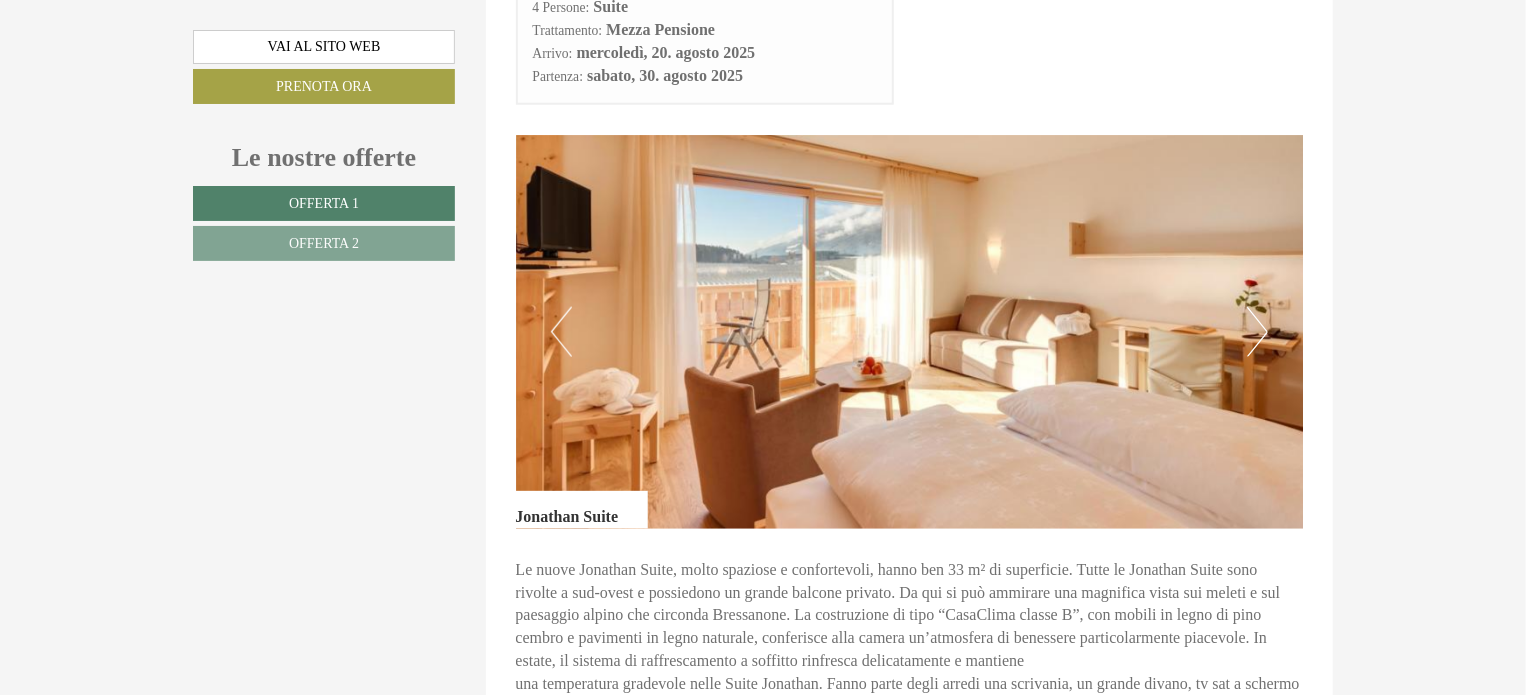 scroll, scrollTop: 1100, scrollLeft: 0, axis: vertical 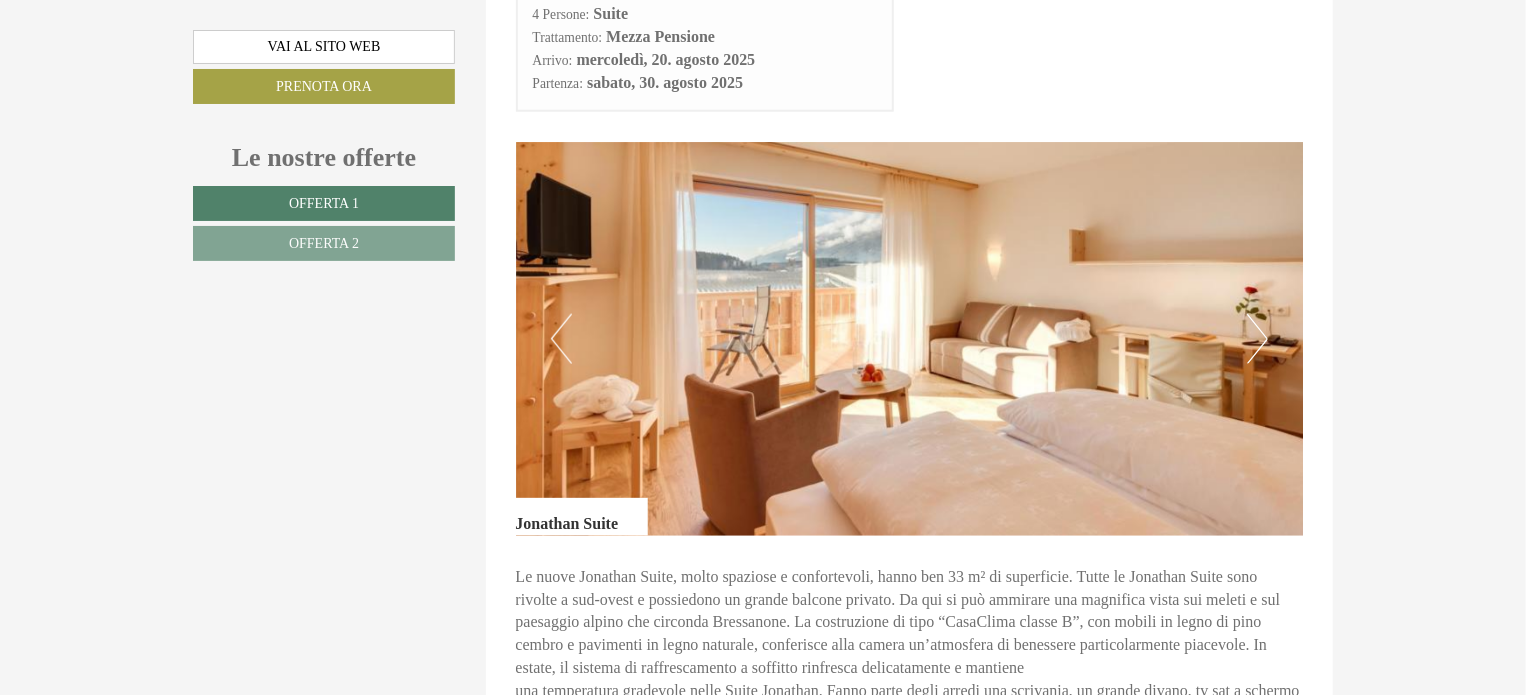 click on "Next" at bounding box center [1257, 339] 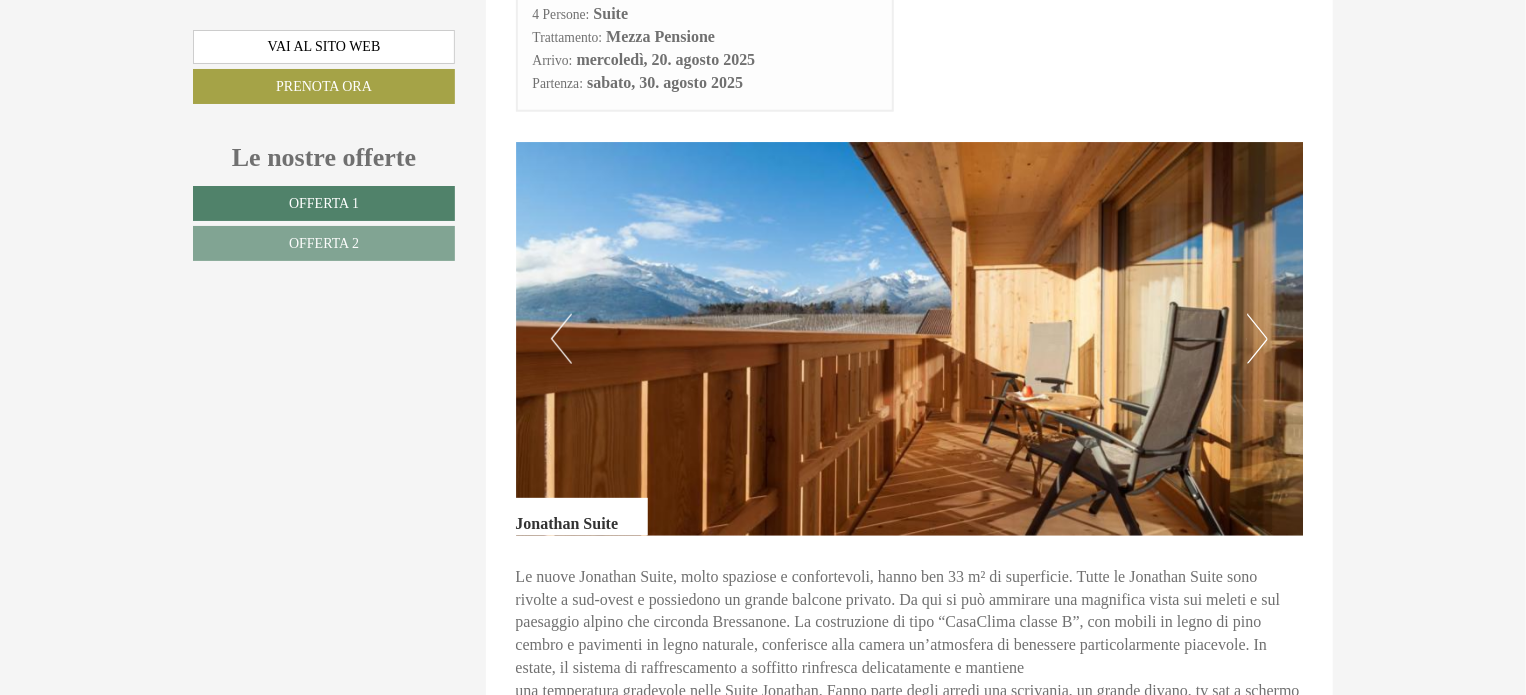 click on "Next" at bounding box center (1257, 339) 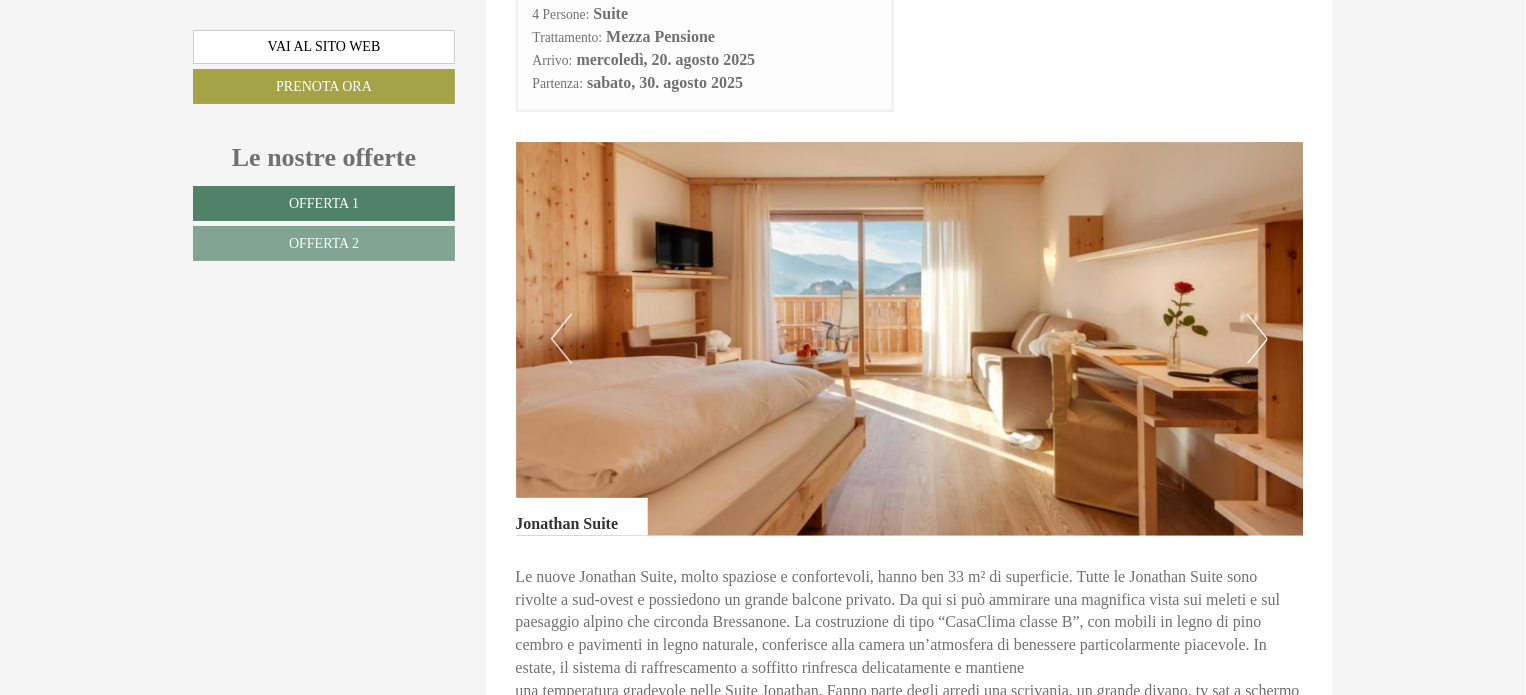 click on "Next" at bounding box center (1257, 339) 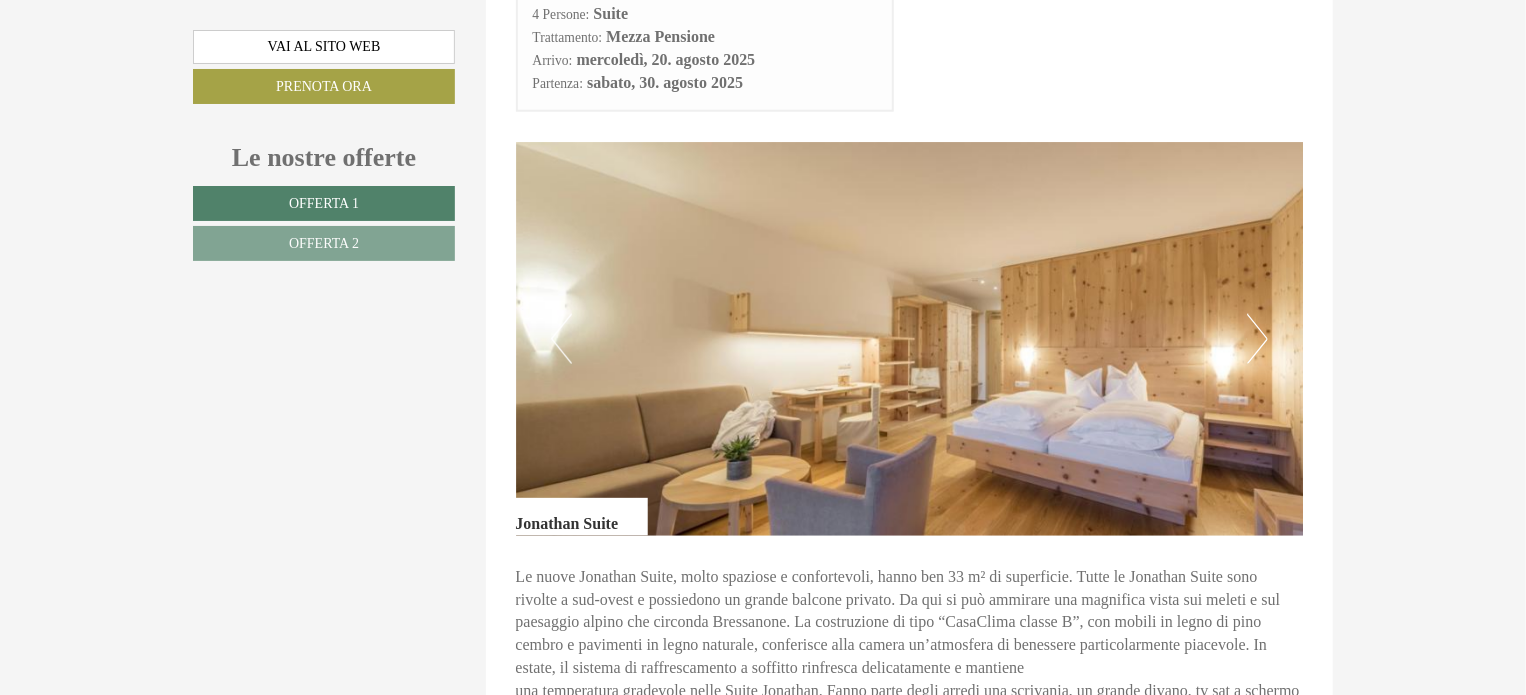 click on "Next" at bounding box center [1257, 339] 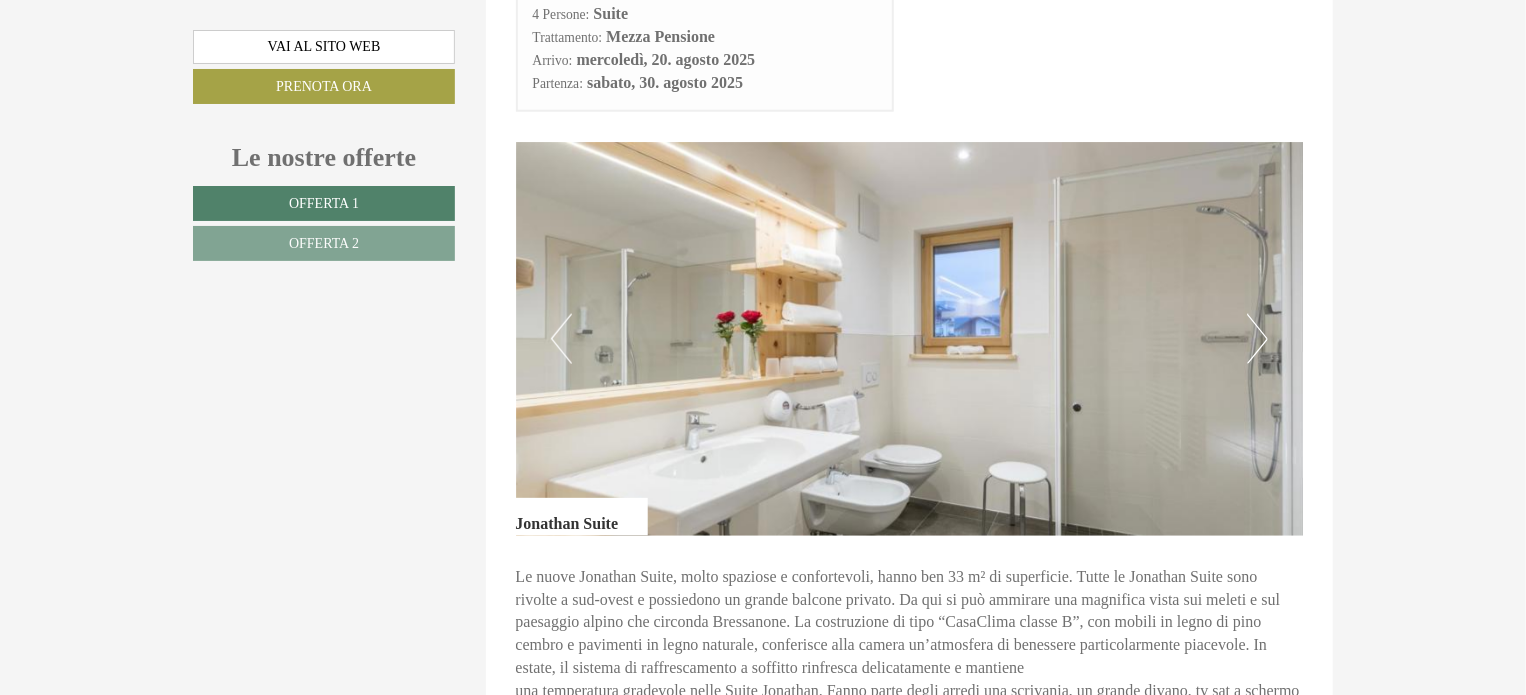 click on "Next" at bounding box center (1257, 339) 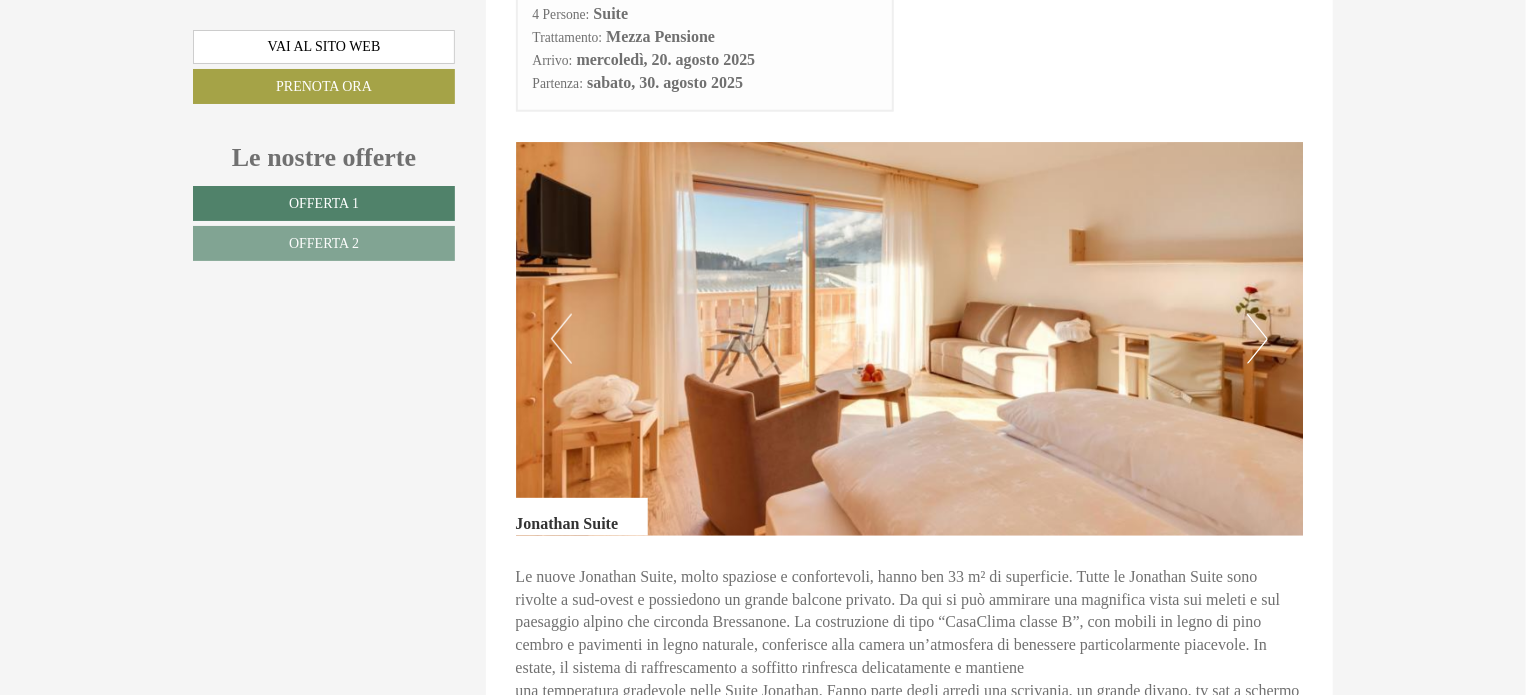 click on "Next" at bounding box center [1257, 339] 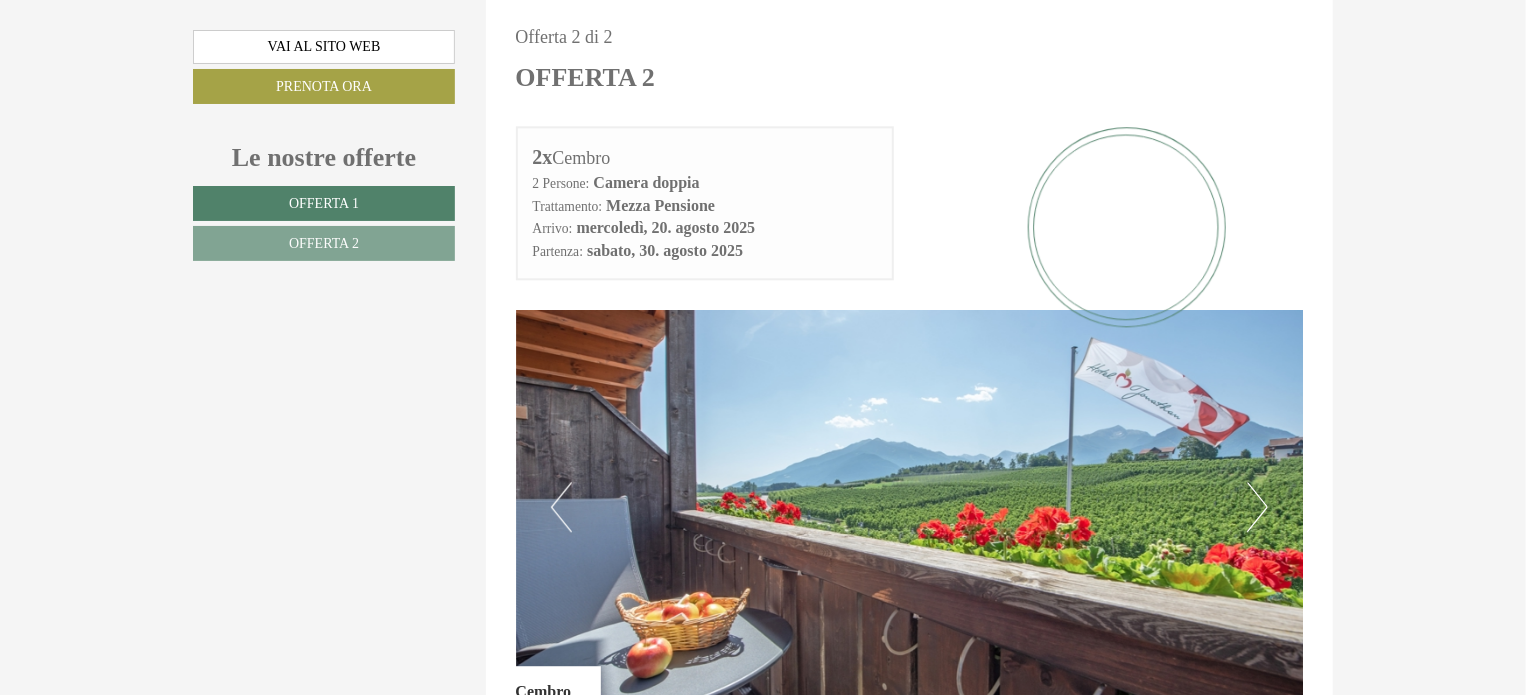 scroll, scrollTop: 2500, scrollLeft: 0, axis: vertical 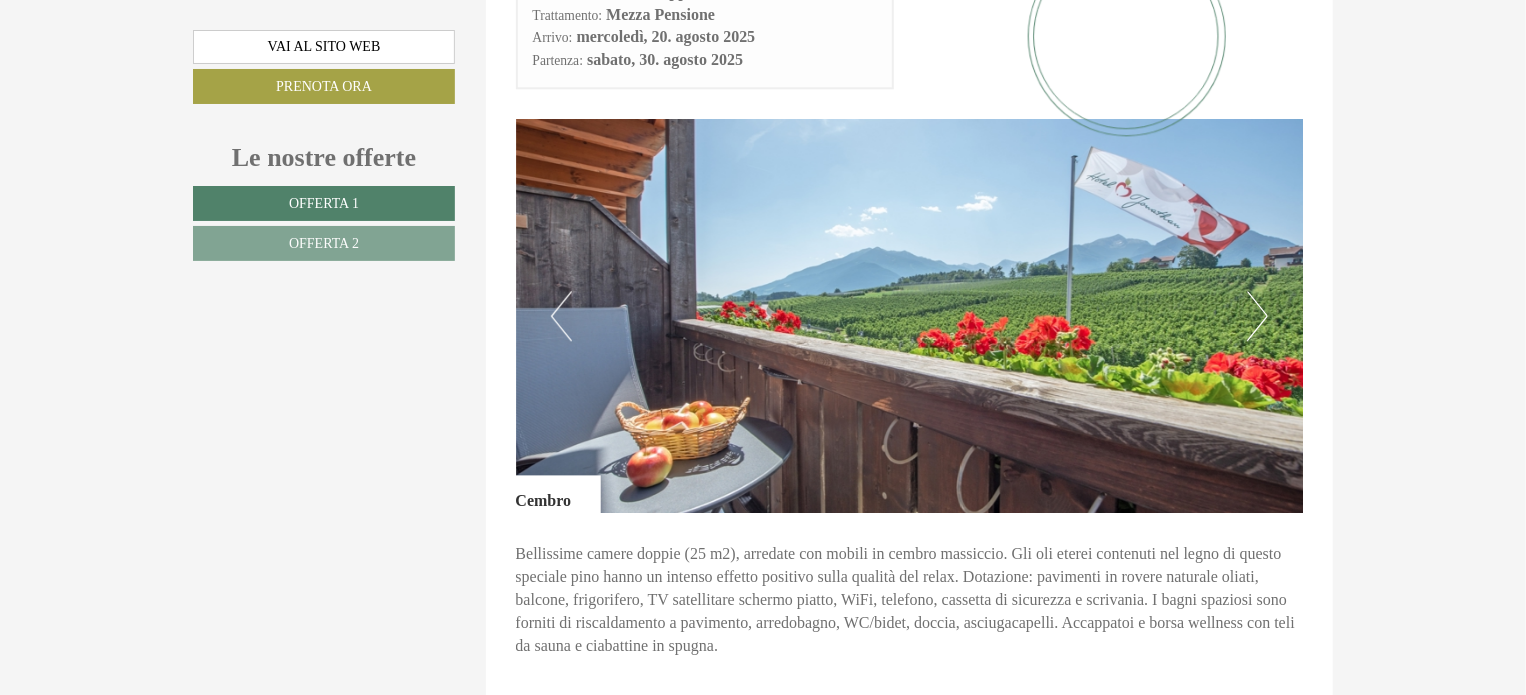 click at bounding box center (910, 316) 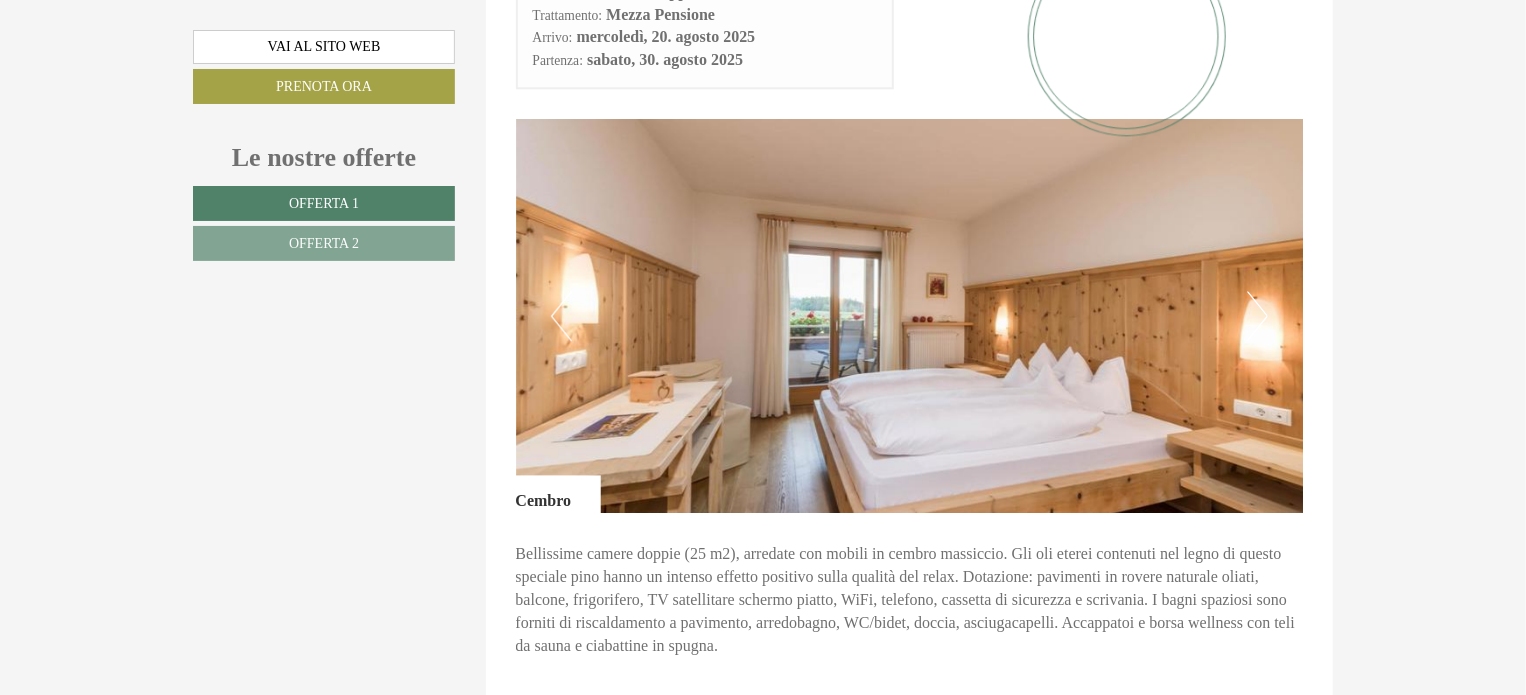 click on "Next" at bounding box center (1257, 316) 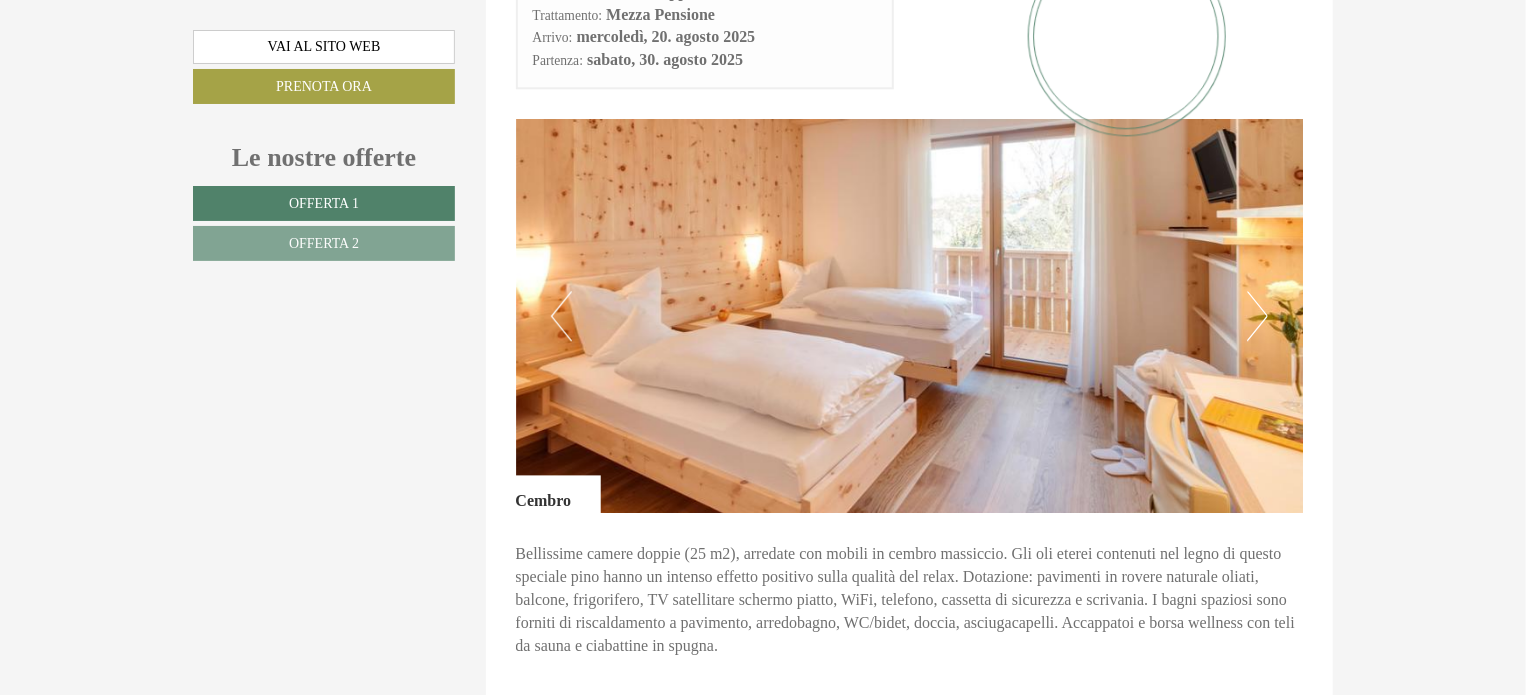click on "Next" at bounding box center [1257, 316] 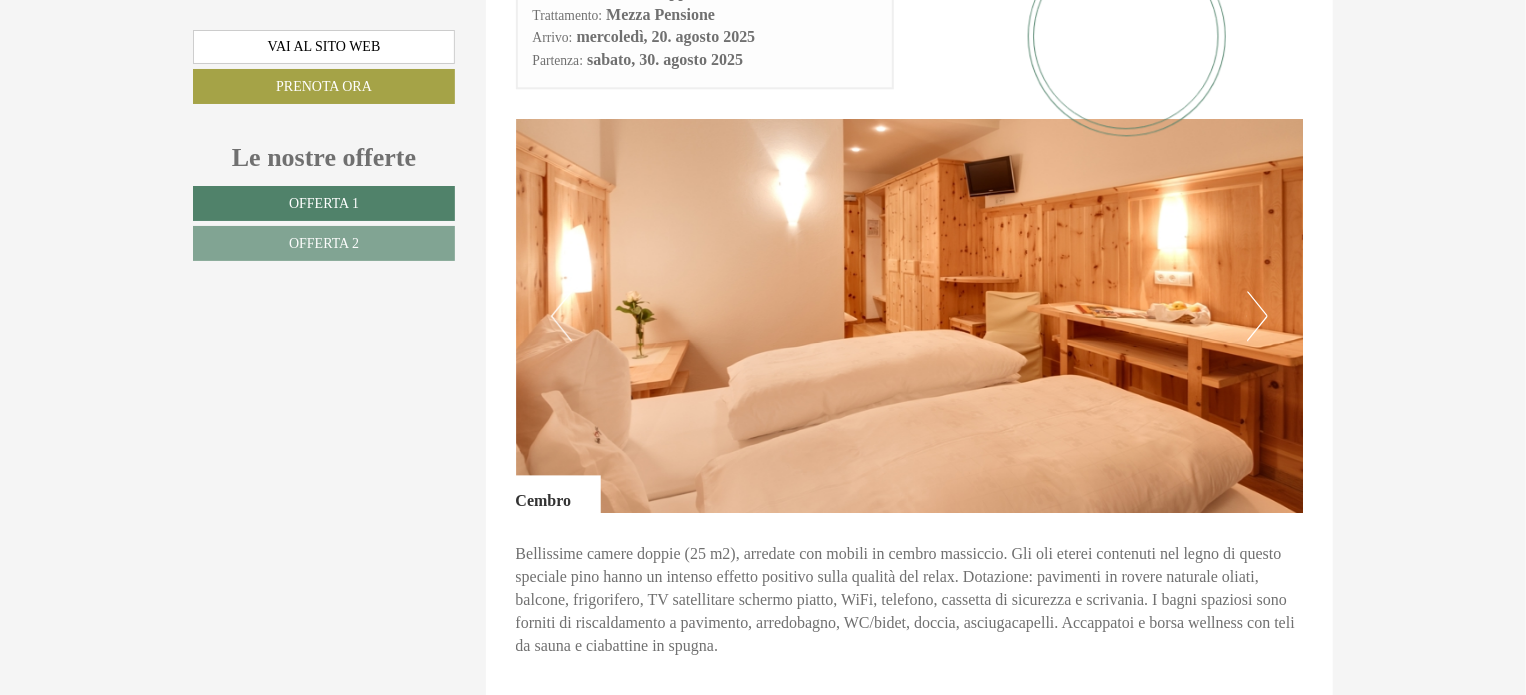 click on "Next" at bounding box center [1257, 316] 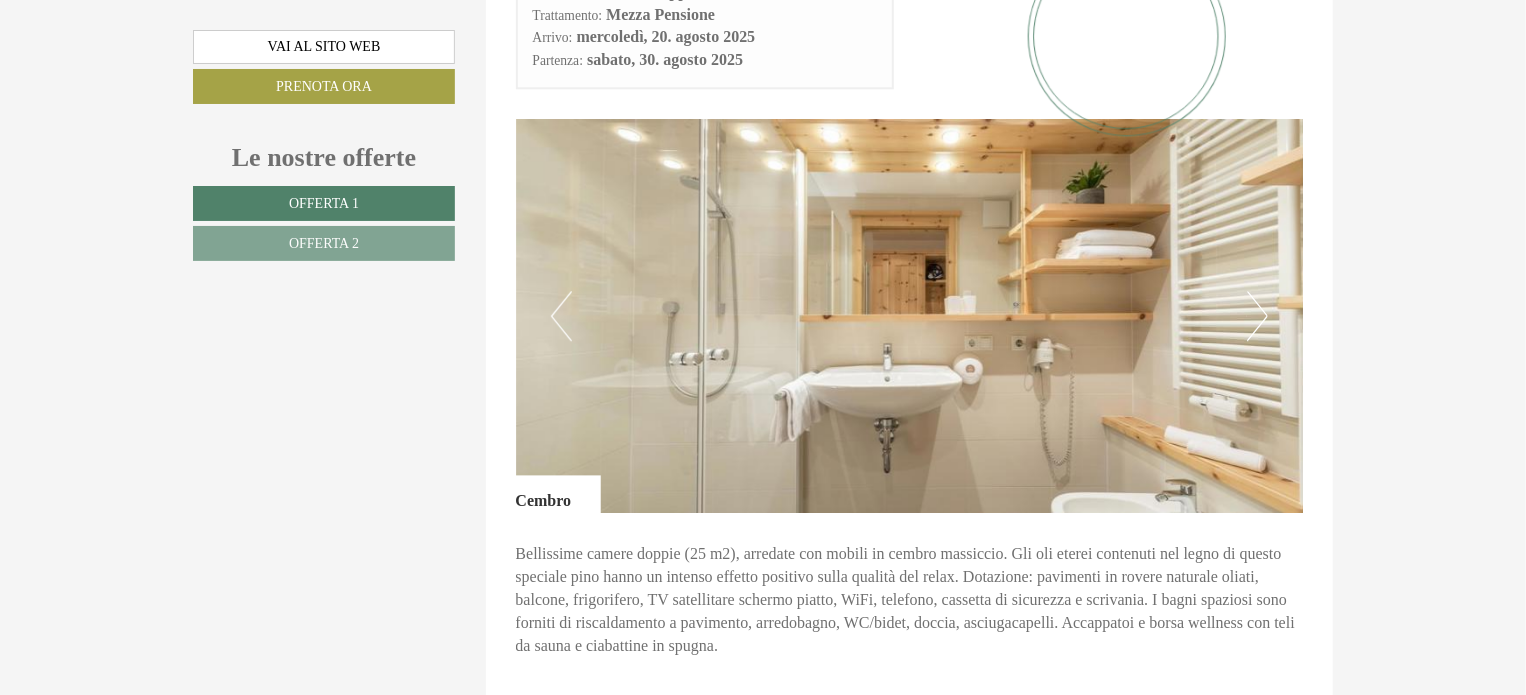 click on "Next" at bounding box center (1257, 316) 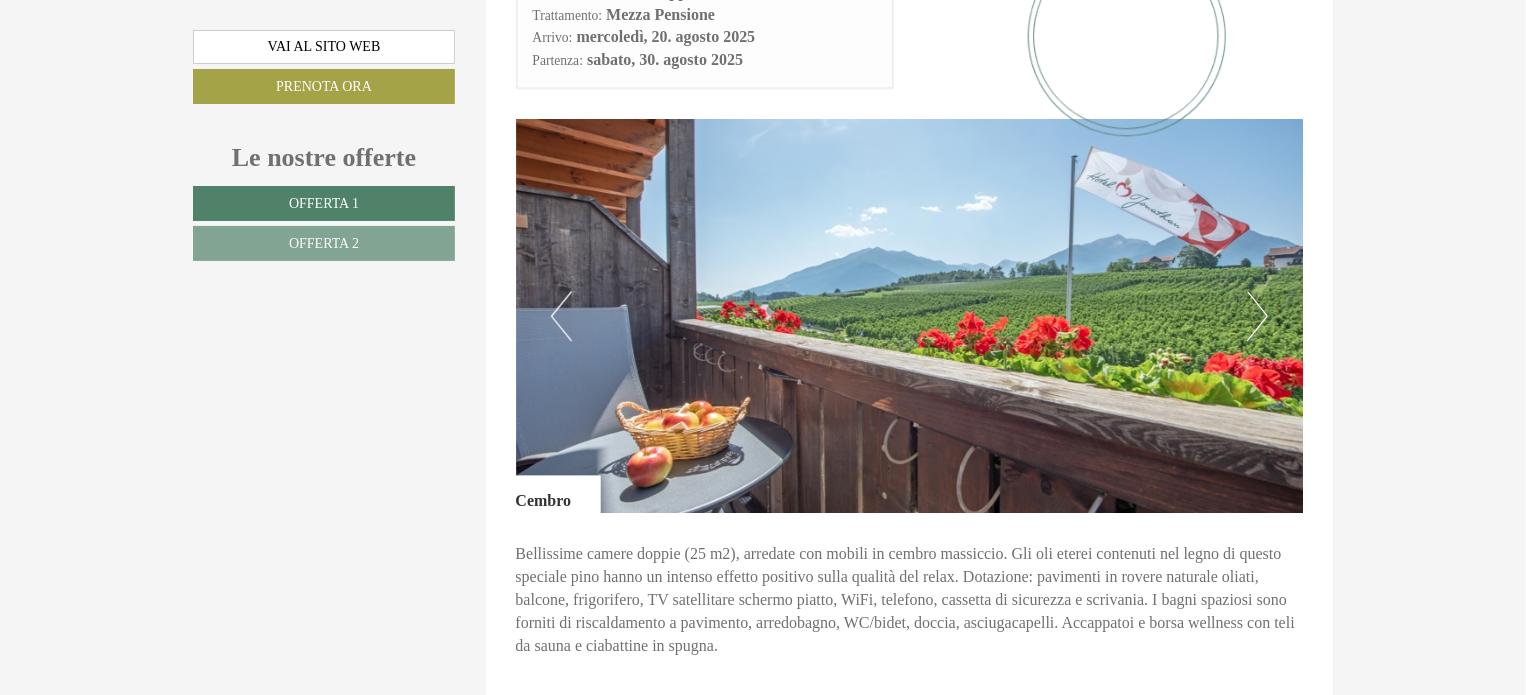 click on "Next" at bounding box center [1257, 316] 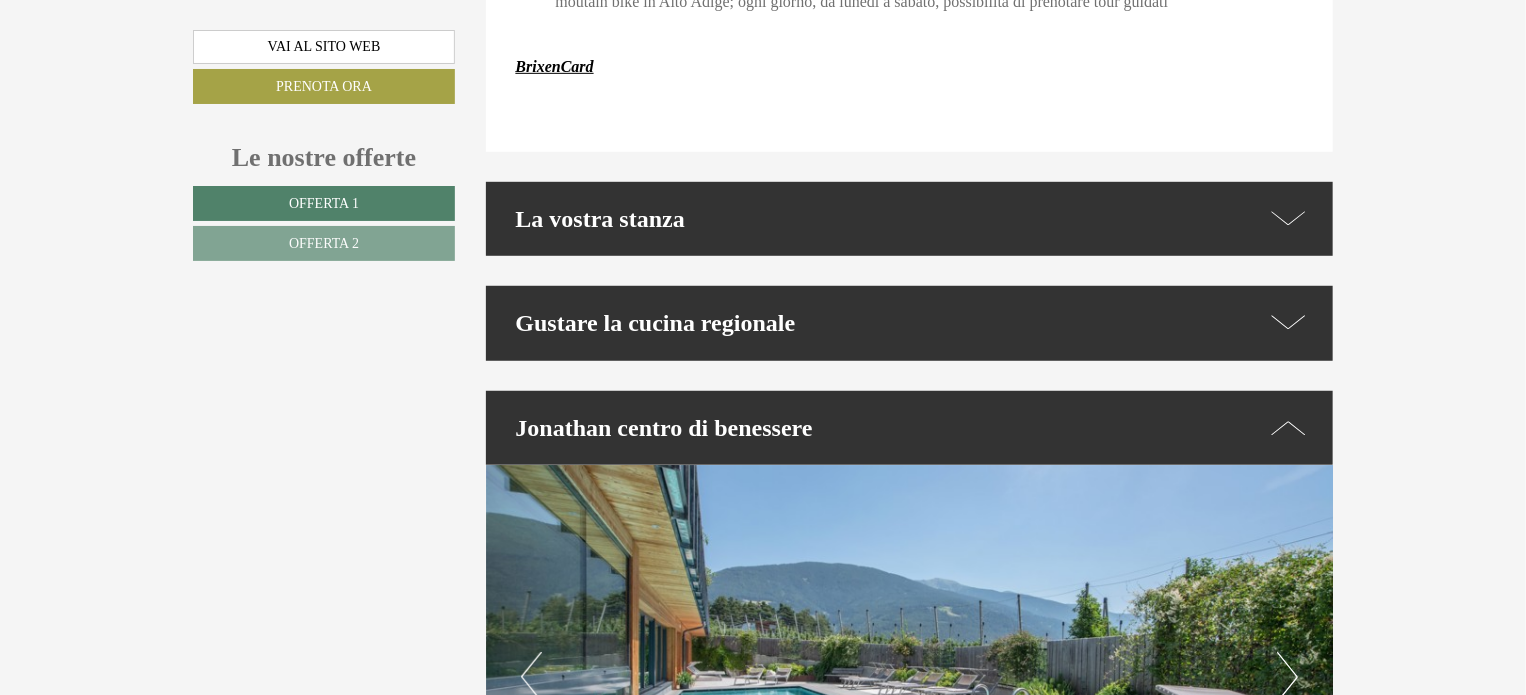 scroll, scrollTop: 4400, scrollLeft: 0, axis: vertical 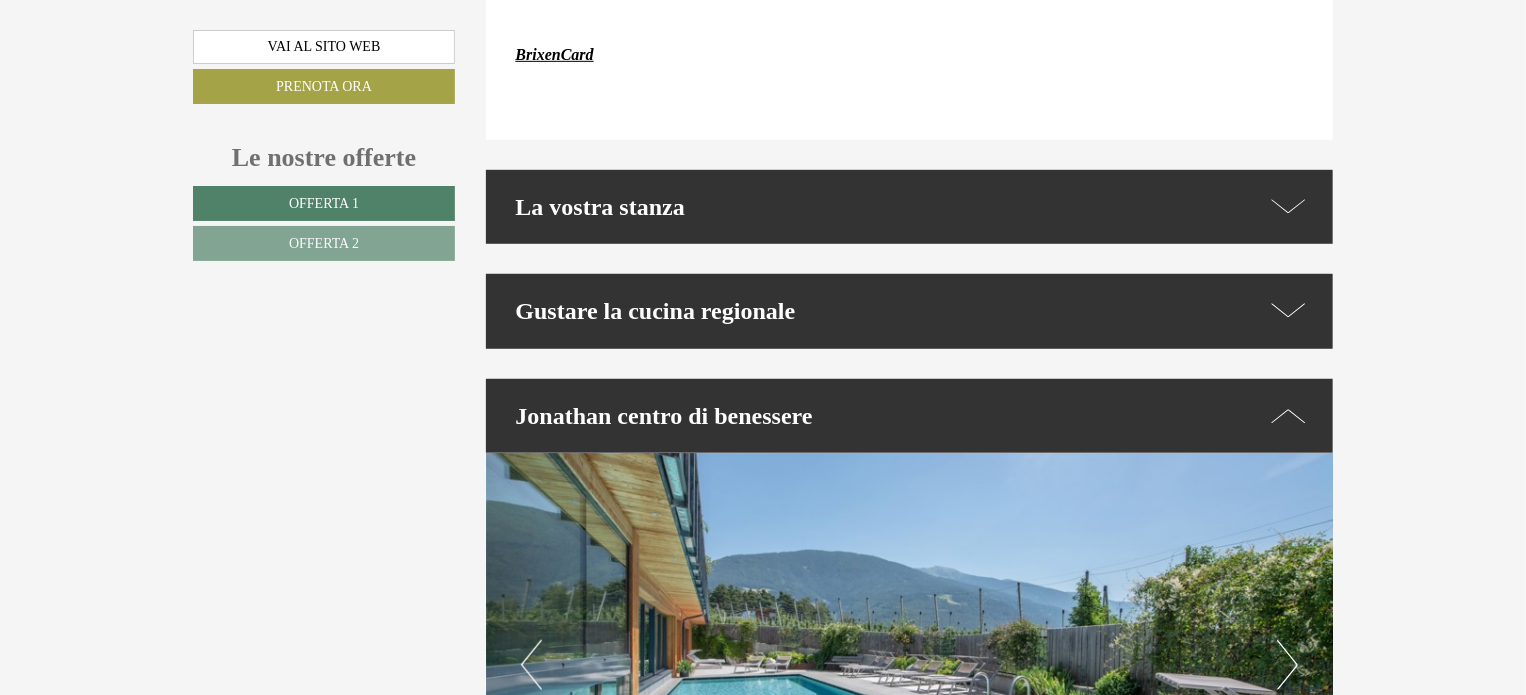 click on "La vostra stanza" at bounding box center (910, 207) 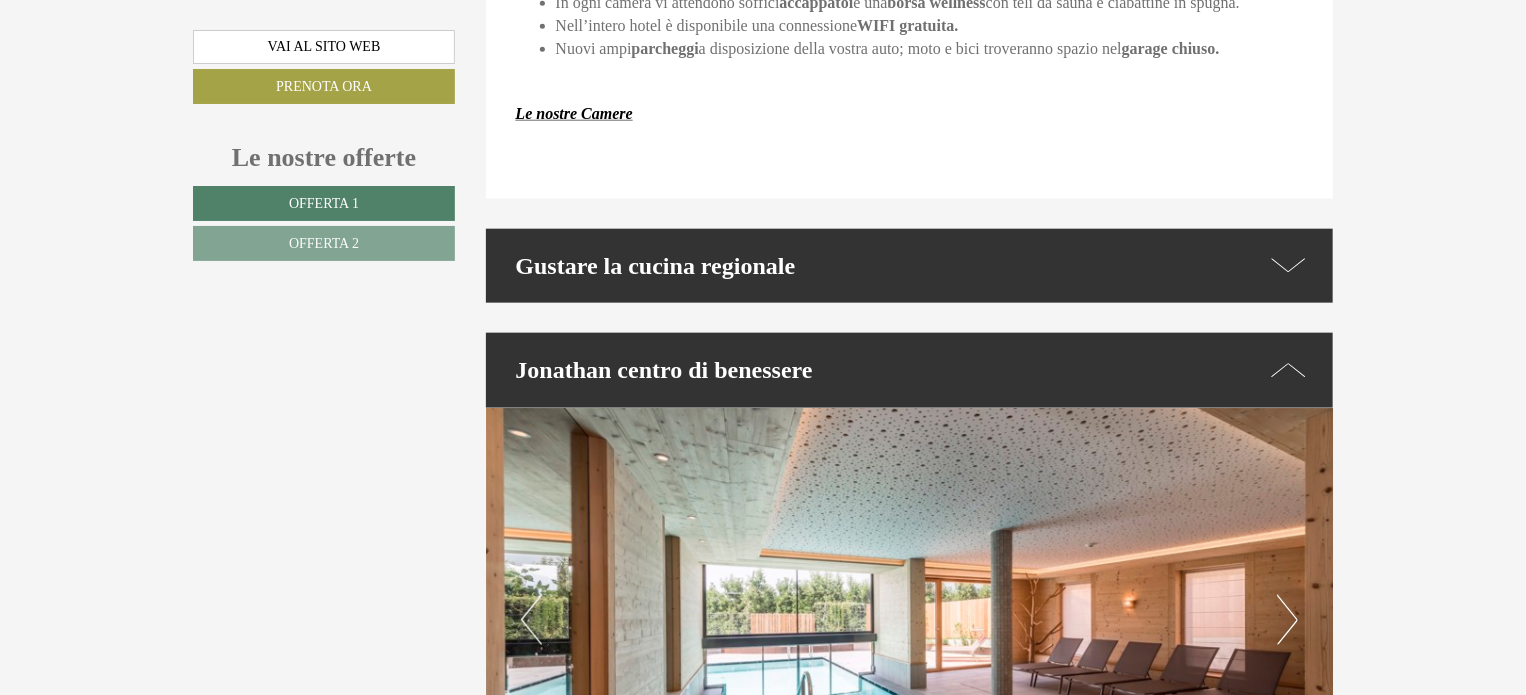 scroll, scrollTop: 4900, scrollLeft: 0, axis: vertical 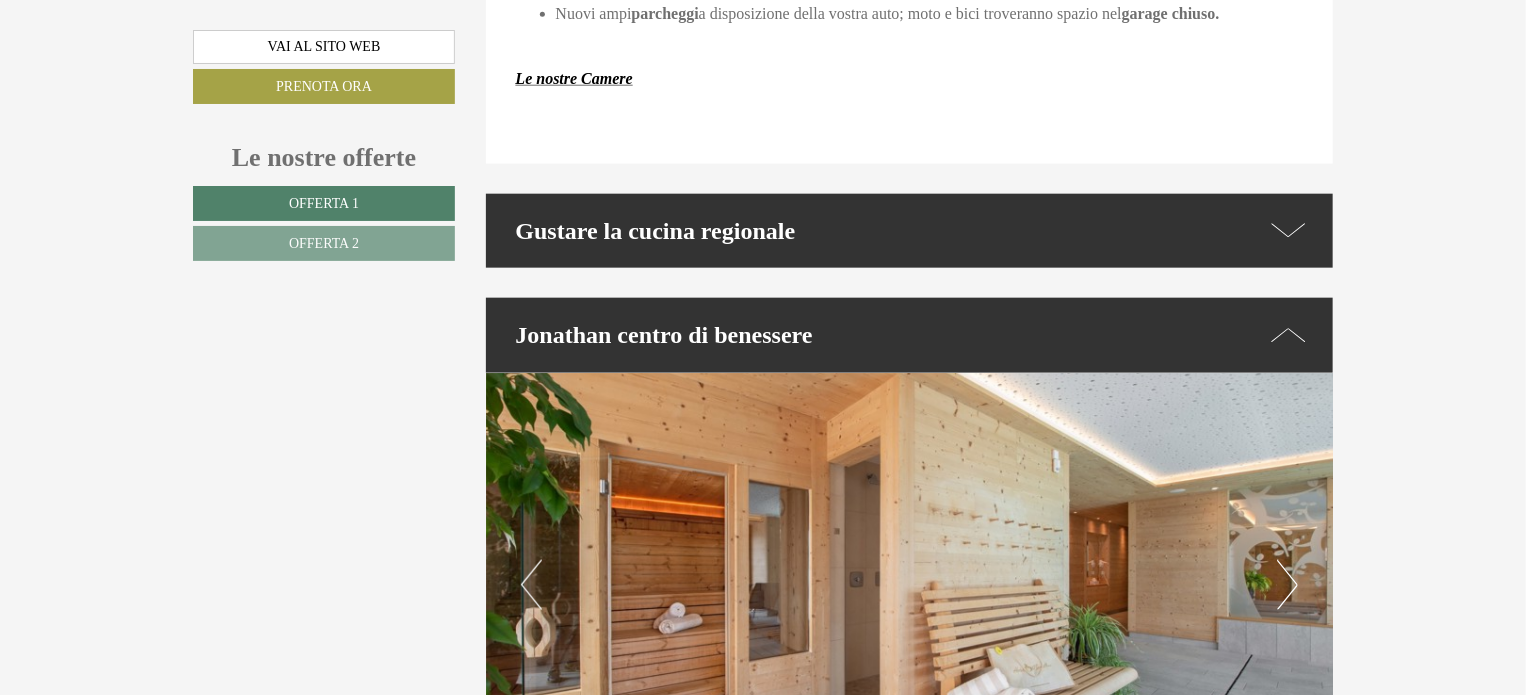 click at bounding box center [1289, 231] 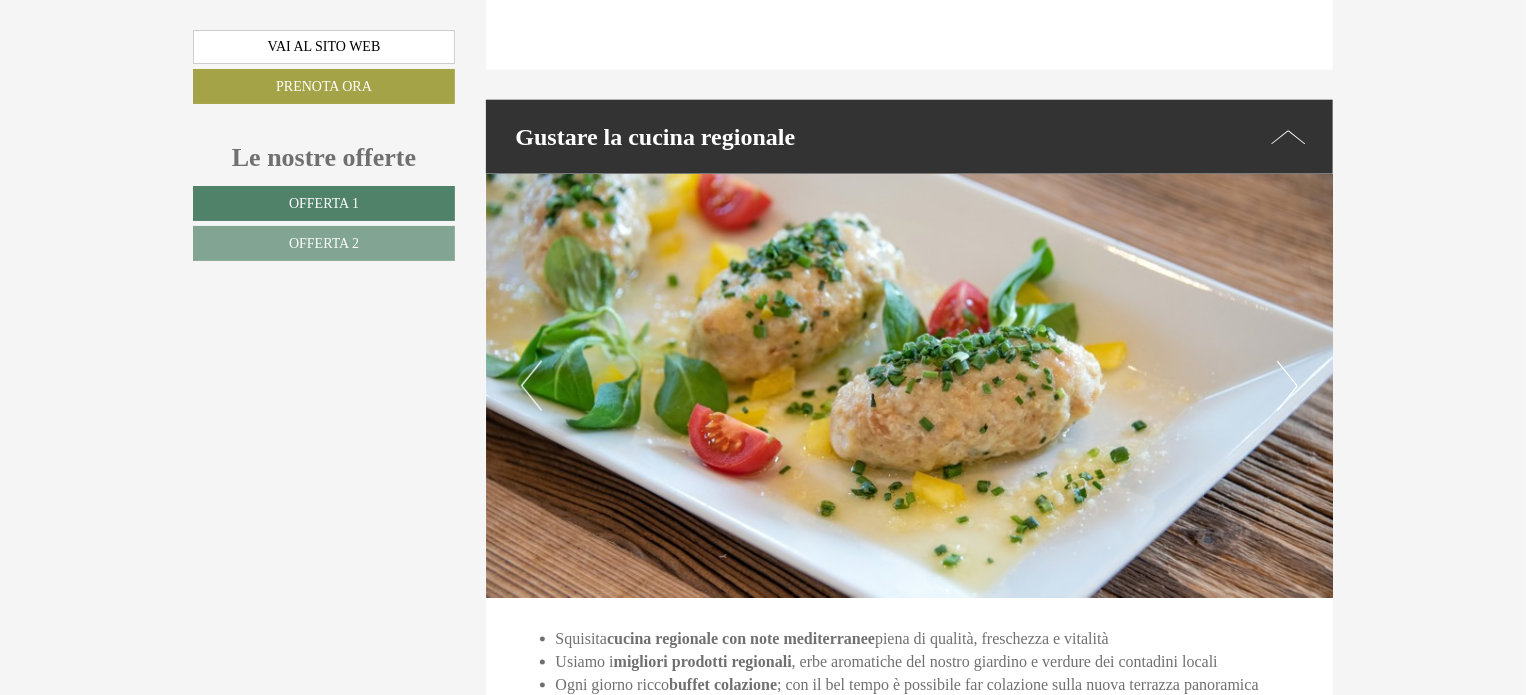 scroll, scrollTop: 5100, scrollLeft: 0, axis: vertical 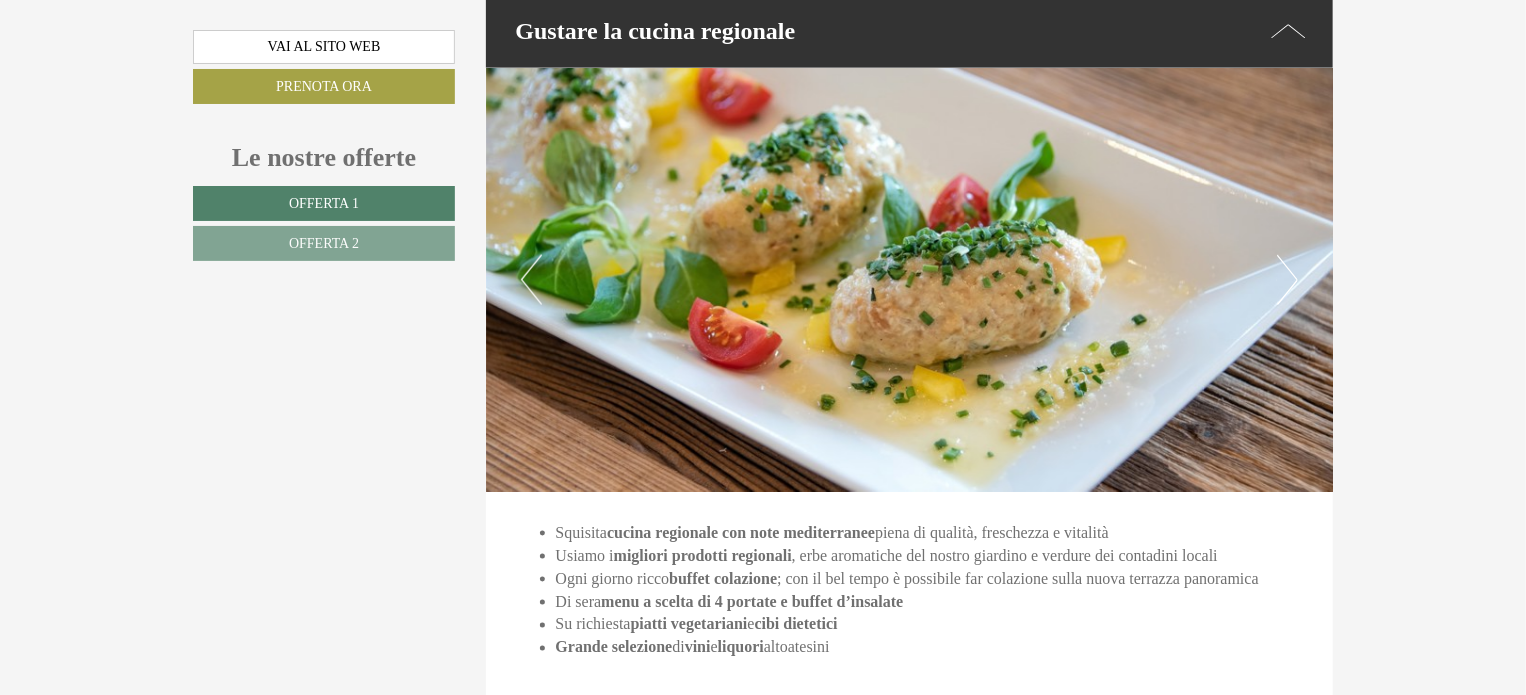 click on "Next" at bounding box center (1287, 280) 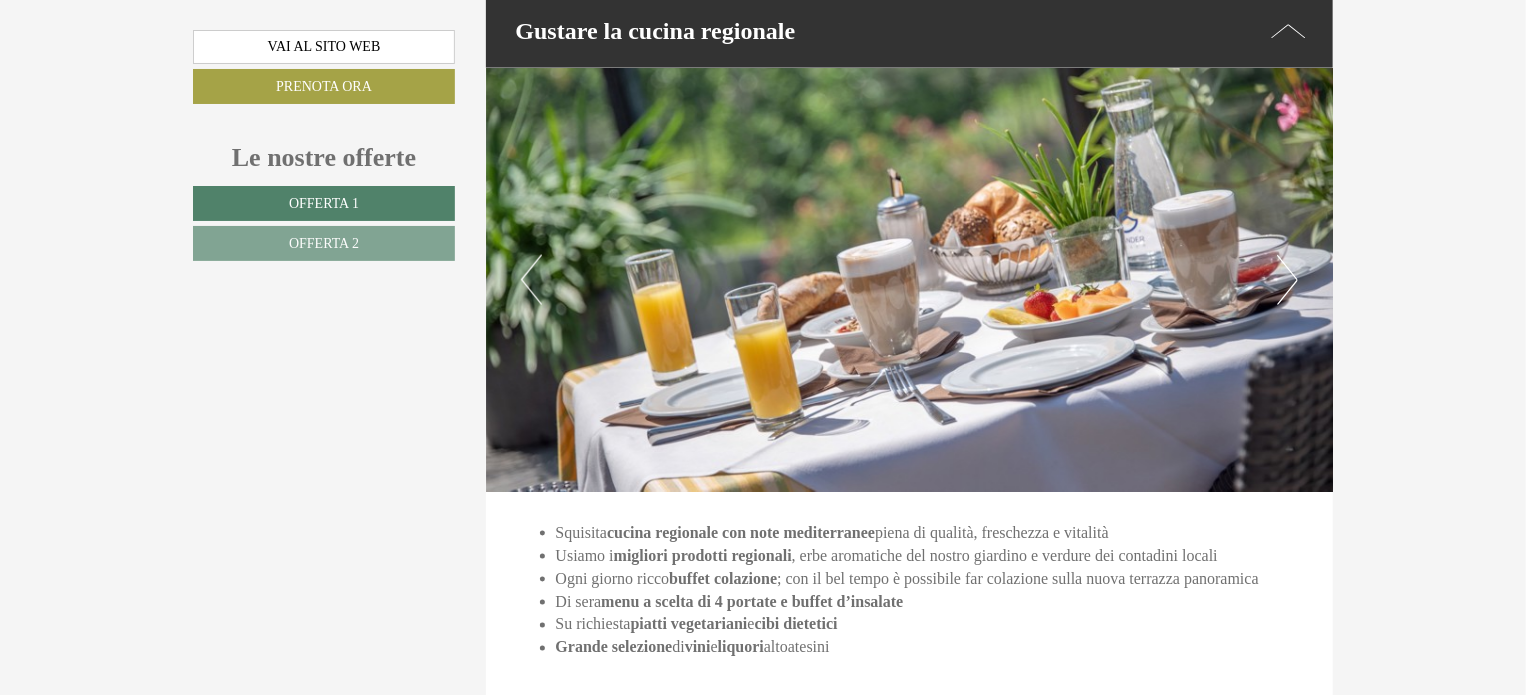 click on "Next" at bounding box center [1287, 280] 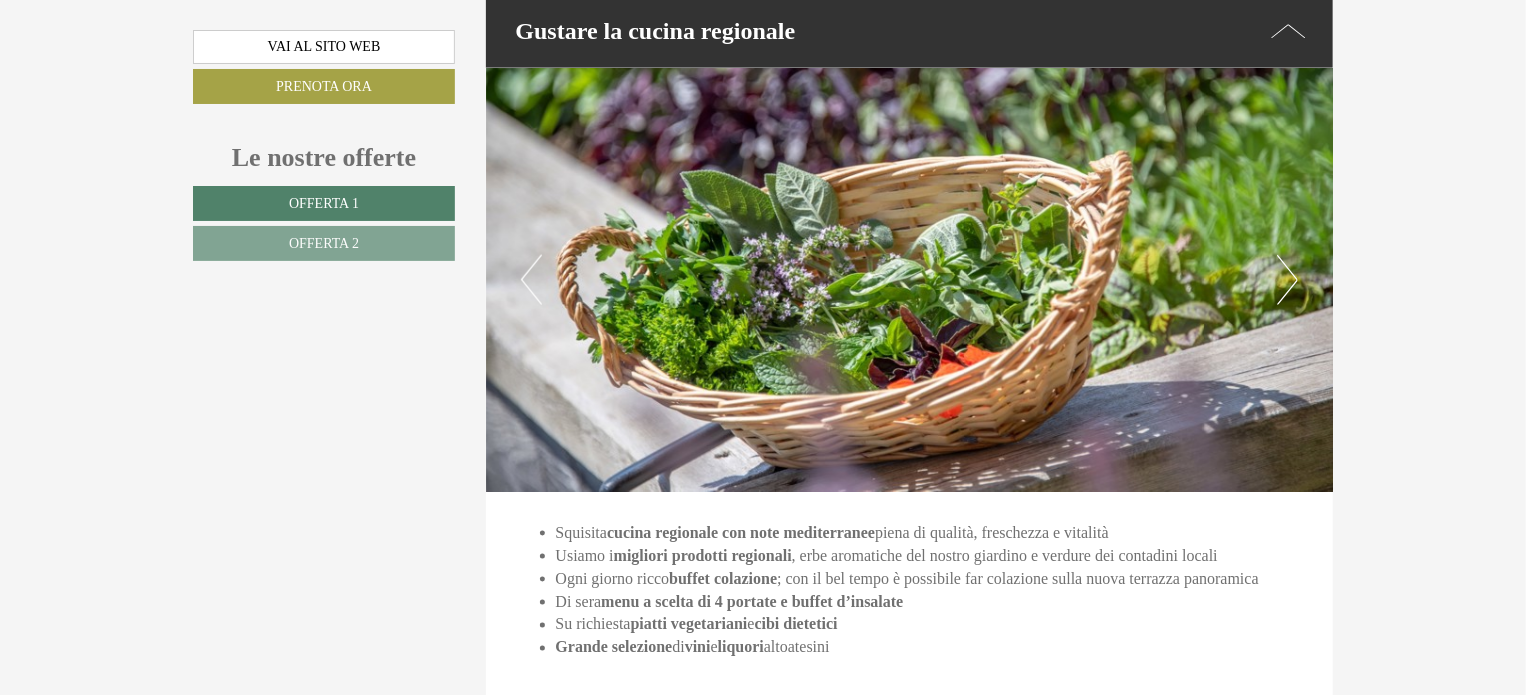click on "Next" at bounding box center (1287, 280) 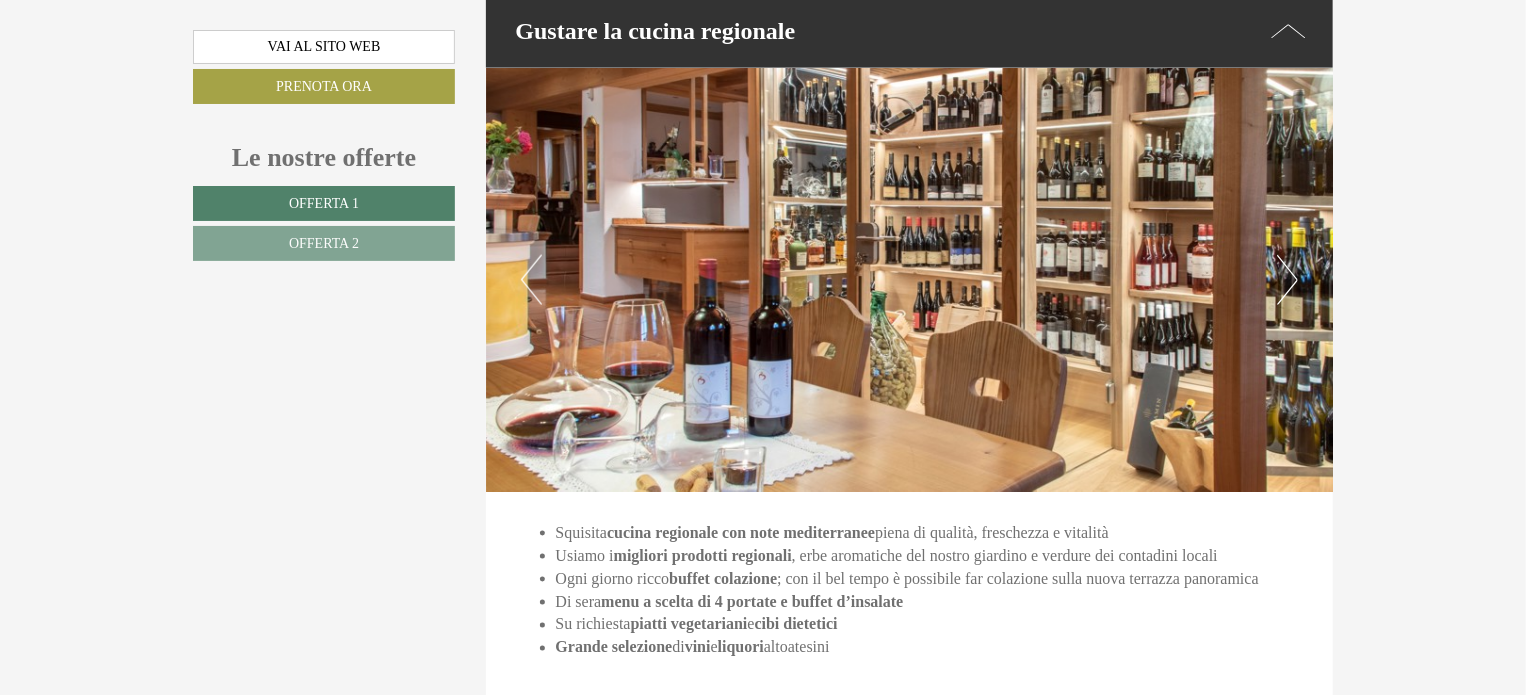 click on "Next" at bounding box center [1287, 280] 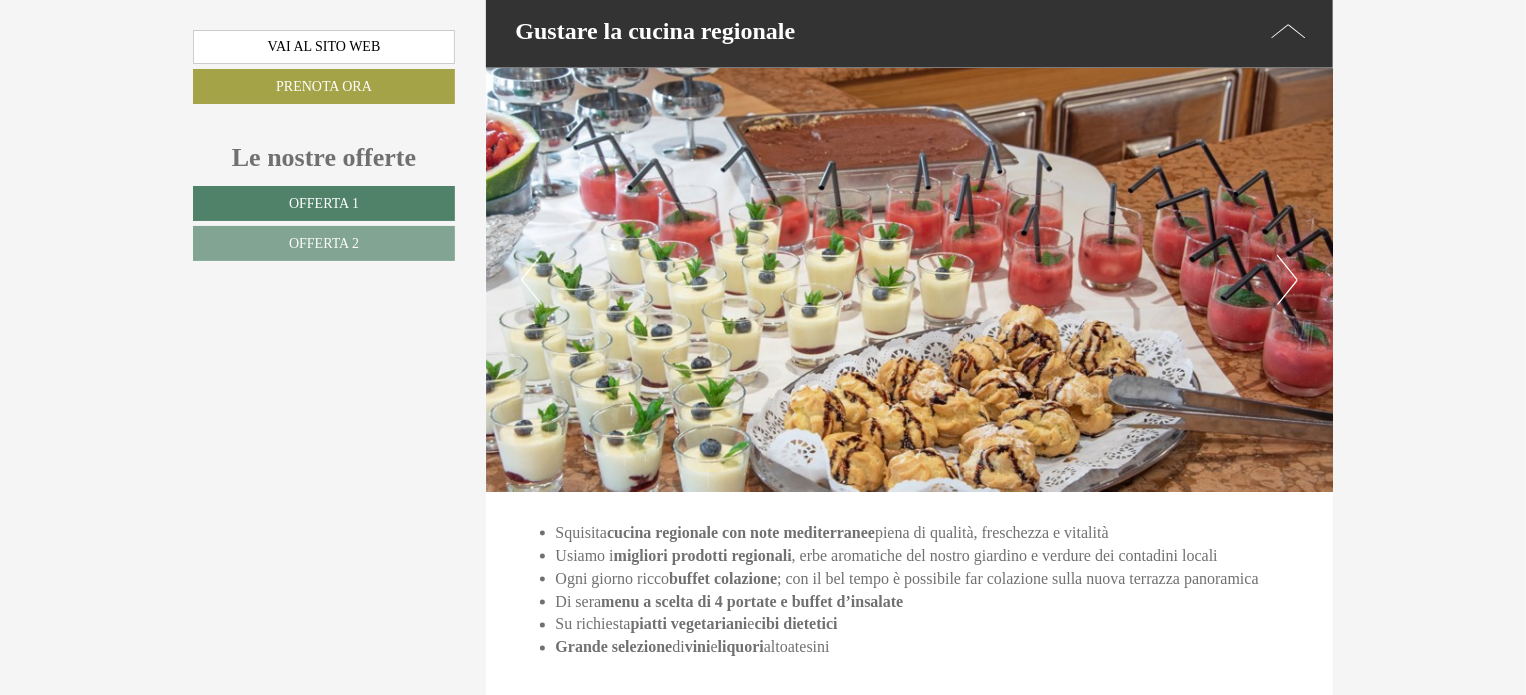 click on "Next" at bounding box center (1287, 280) 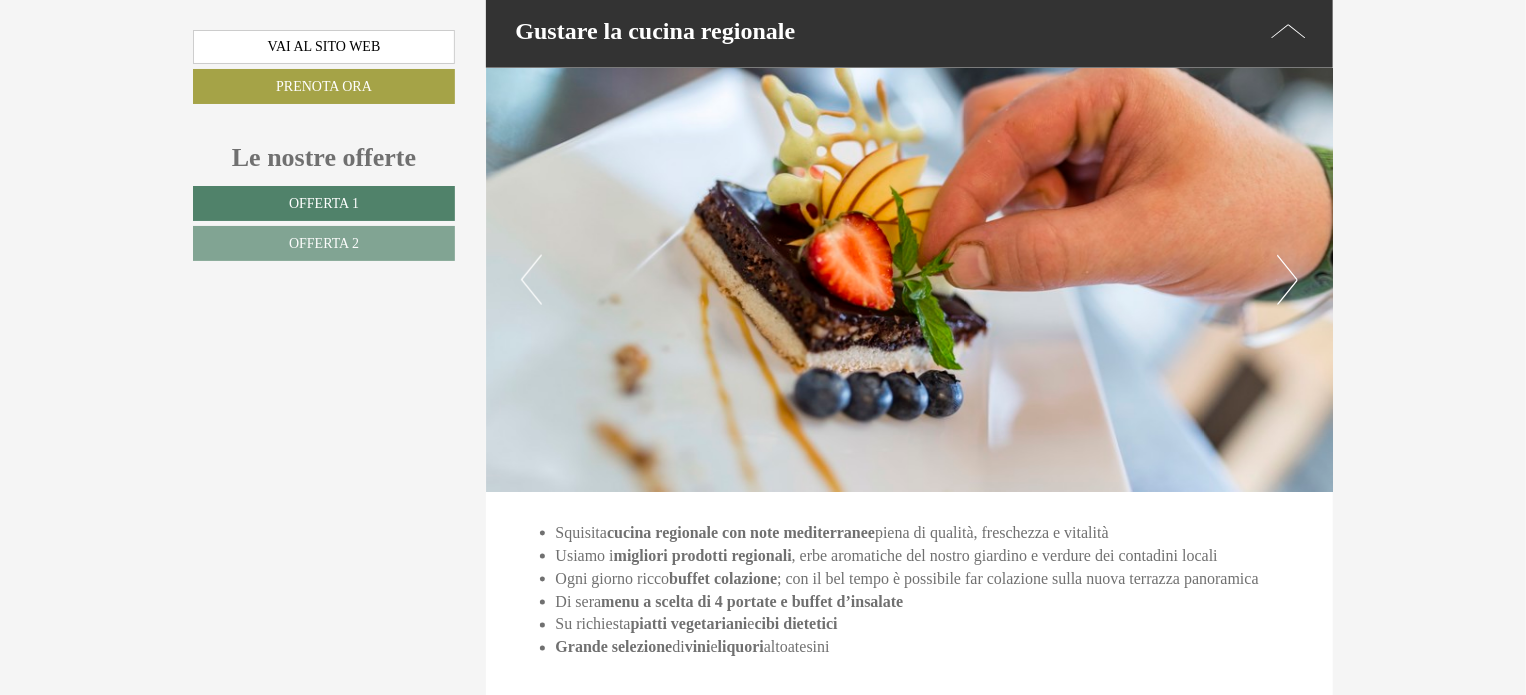 click on "Next" at bounding box center (1287, 280) 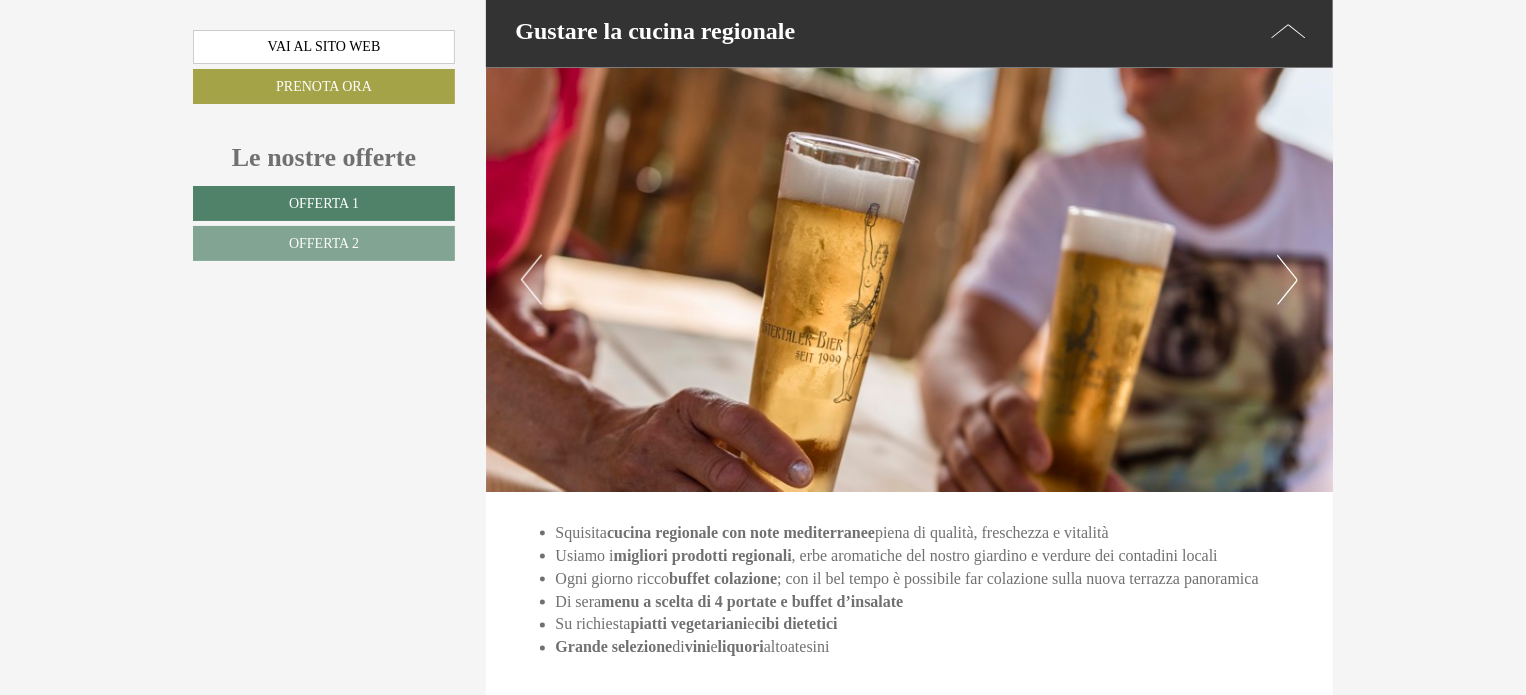 click on "Next" at bounding box center [1287, 280] 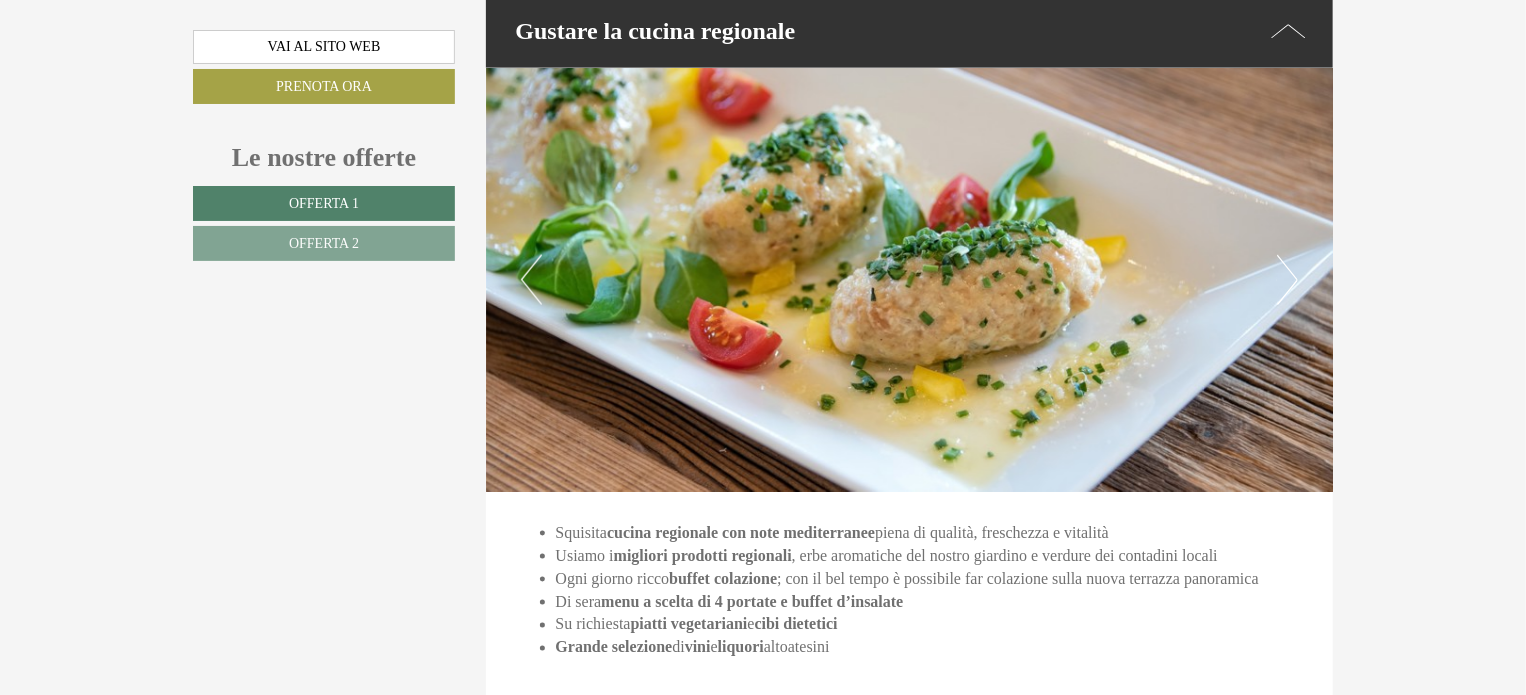 click on "Next" at bounding box center [1287, 280] 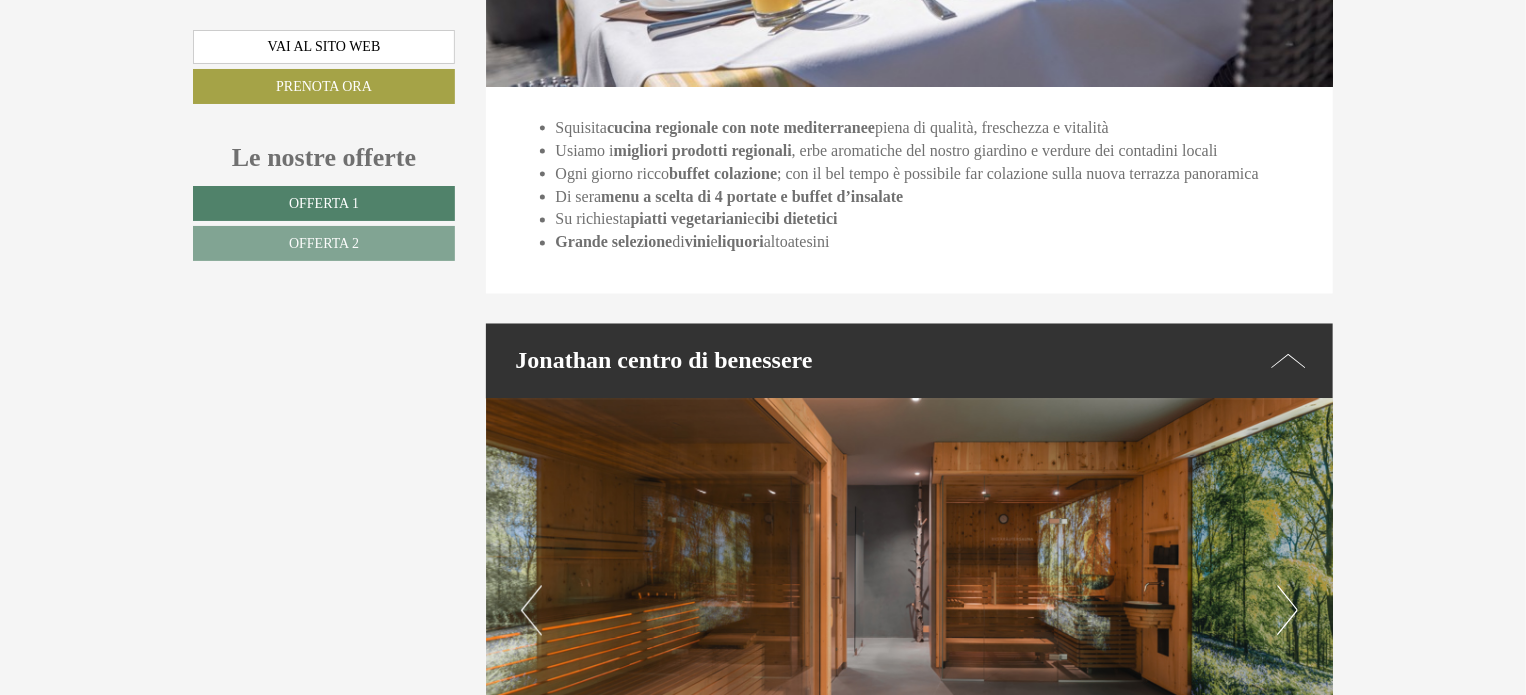 scroll, scrollTop: 5700, scrollLeft: 0, axis: vertical 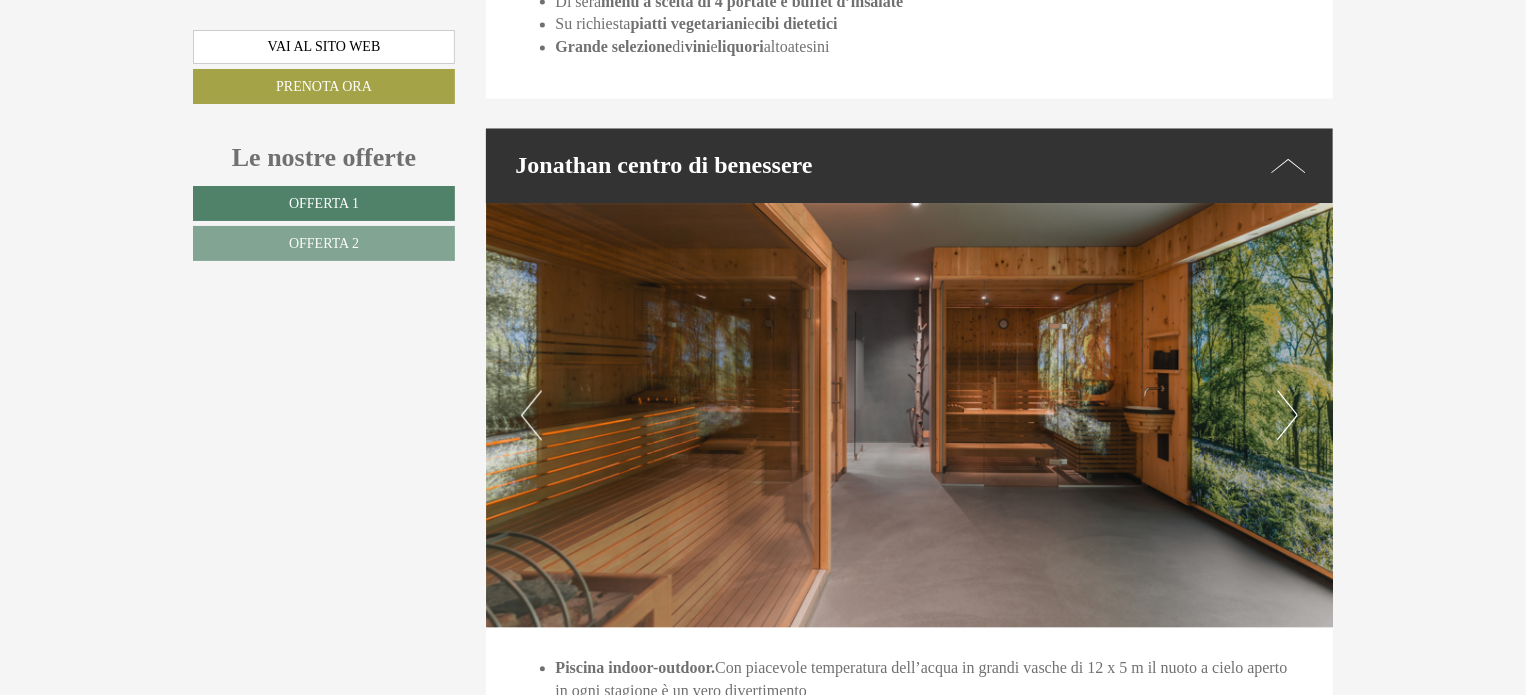 click on "Next" at bounding box center (1287, 416) 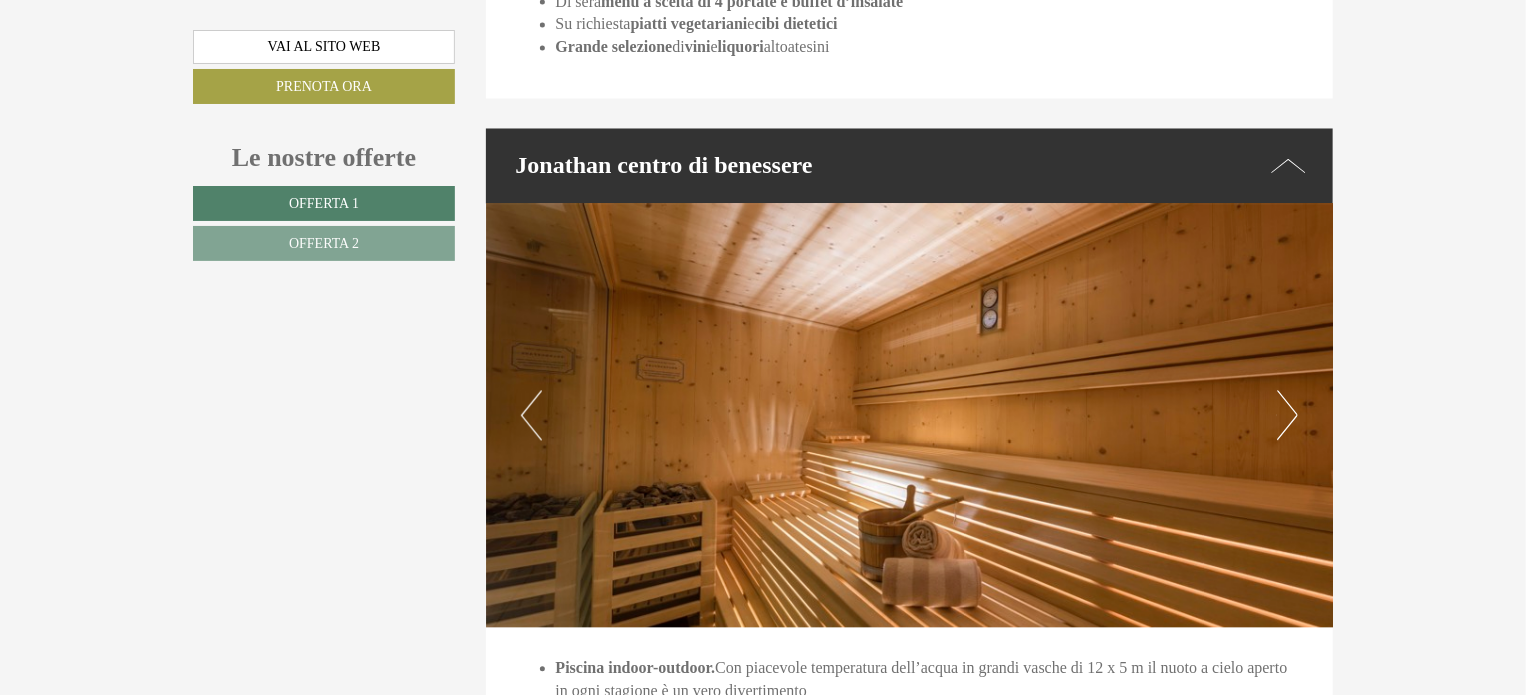 click on "Next" at bounding box center (1287, 416) 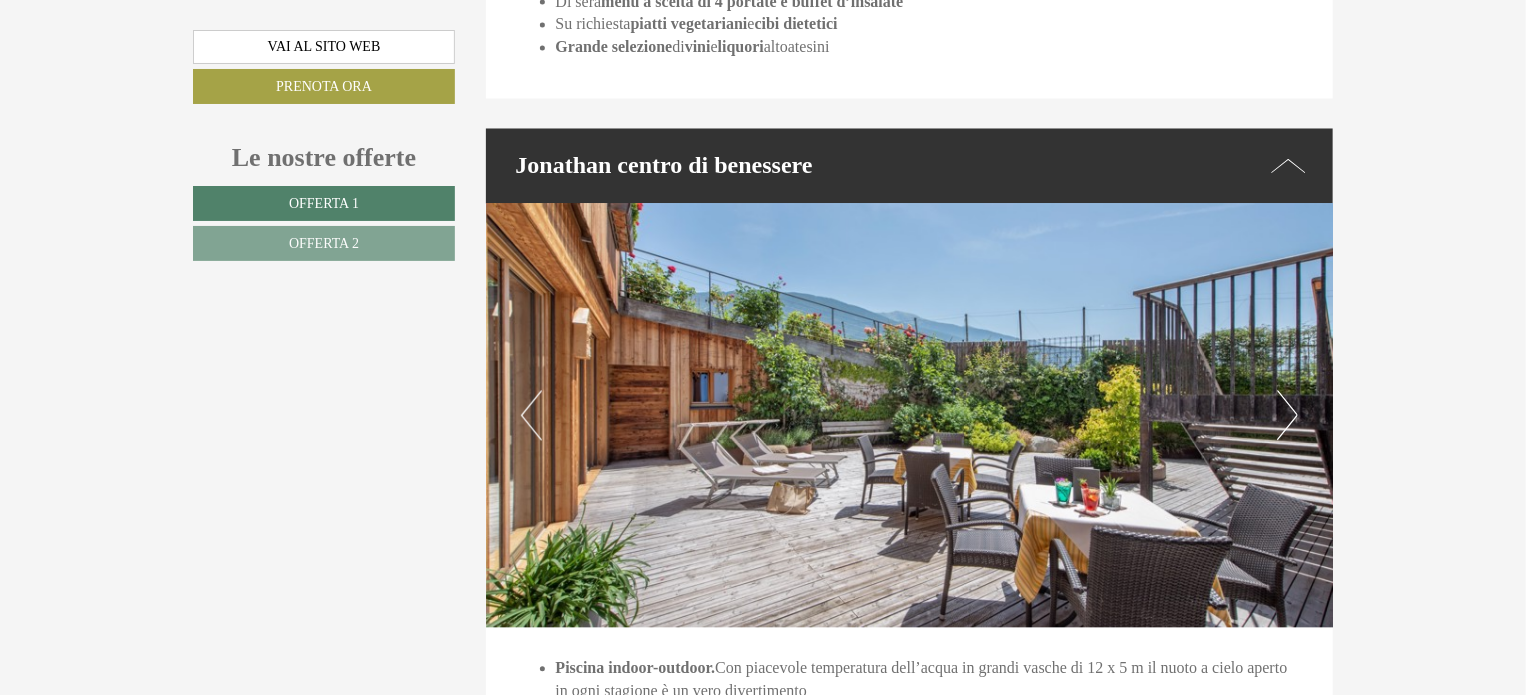 click on "Next" at bounding box center [1287, 416] 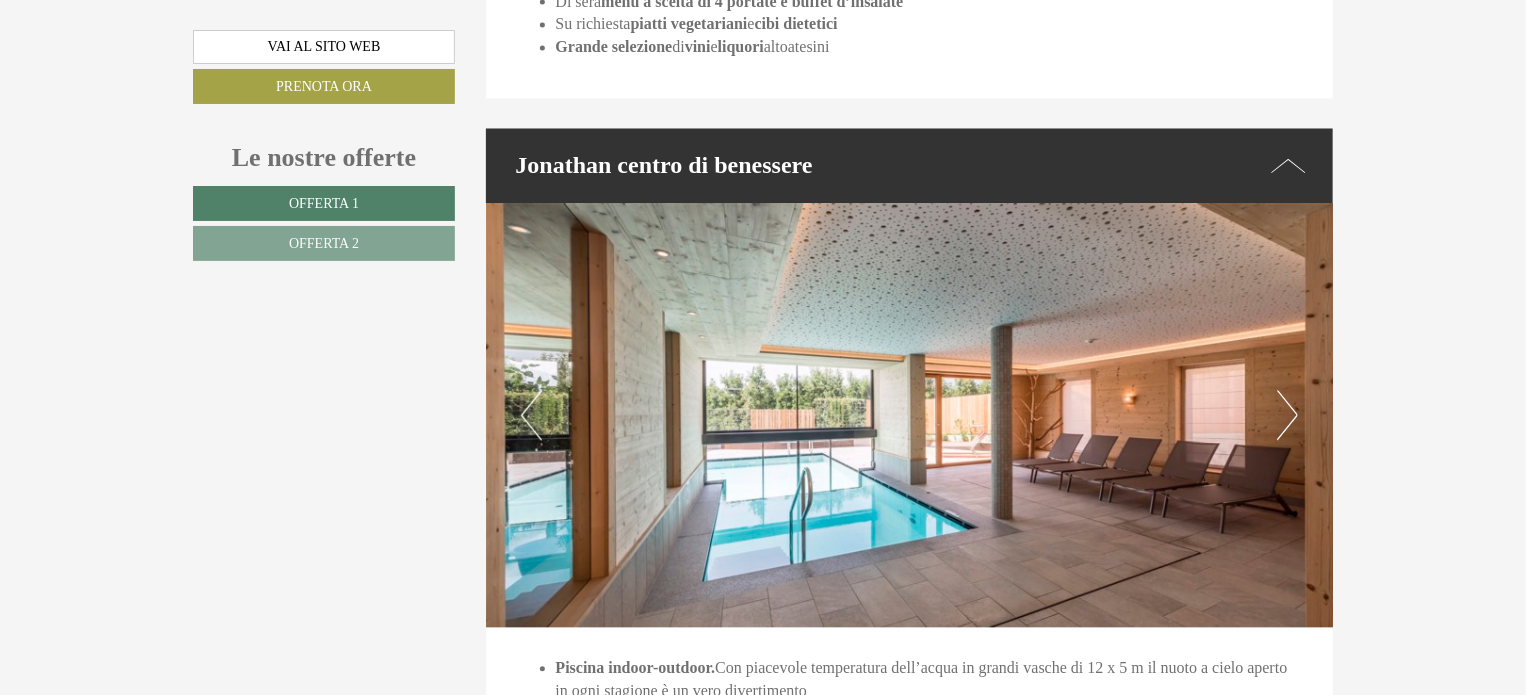 click on "Next" at bounding box center (1287, 416) 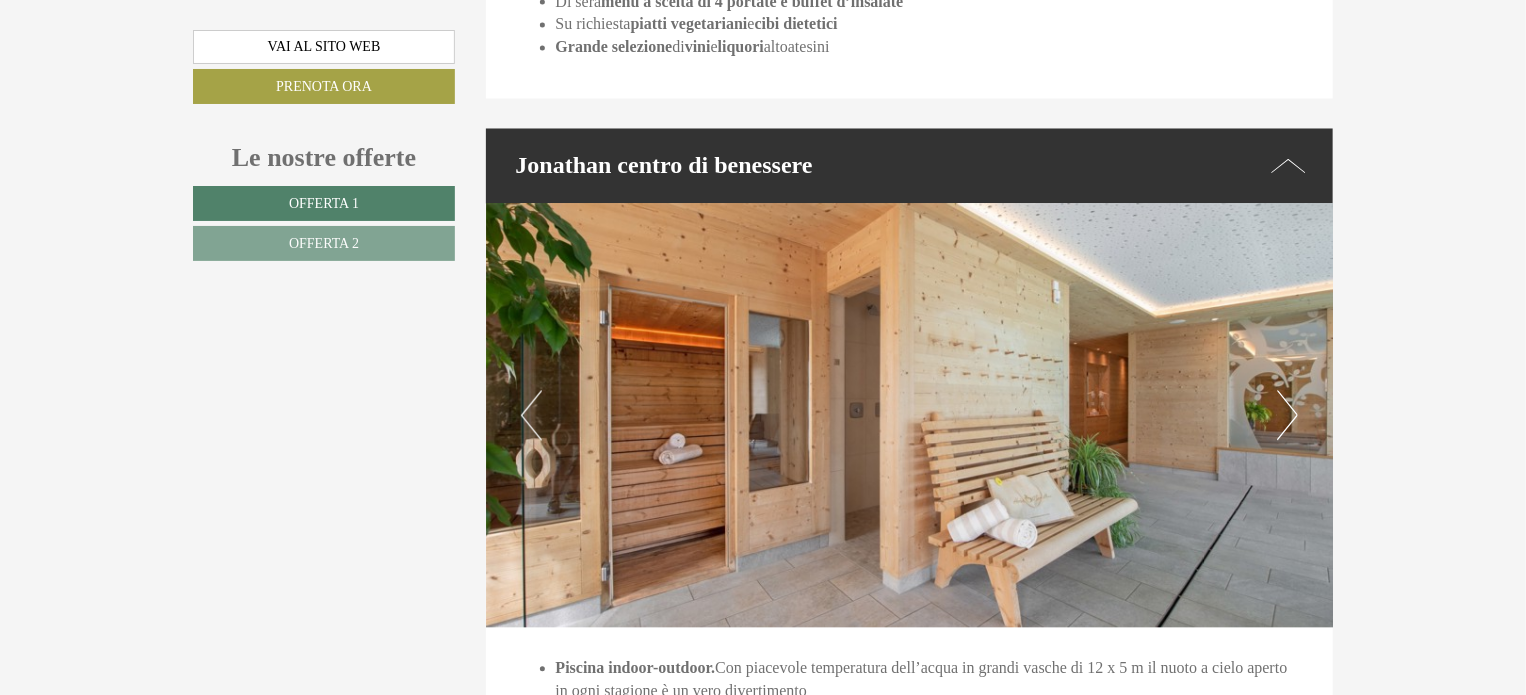 click on "Next" at bounding box center [1287, 416] 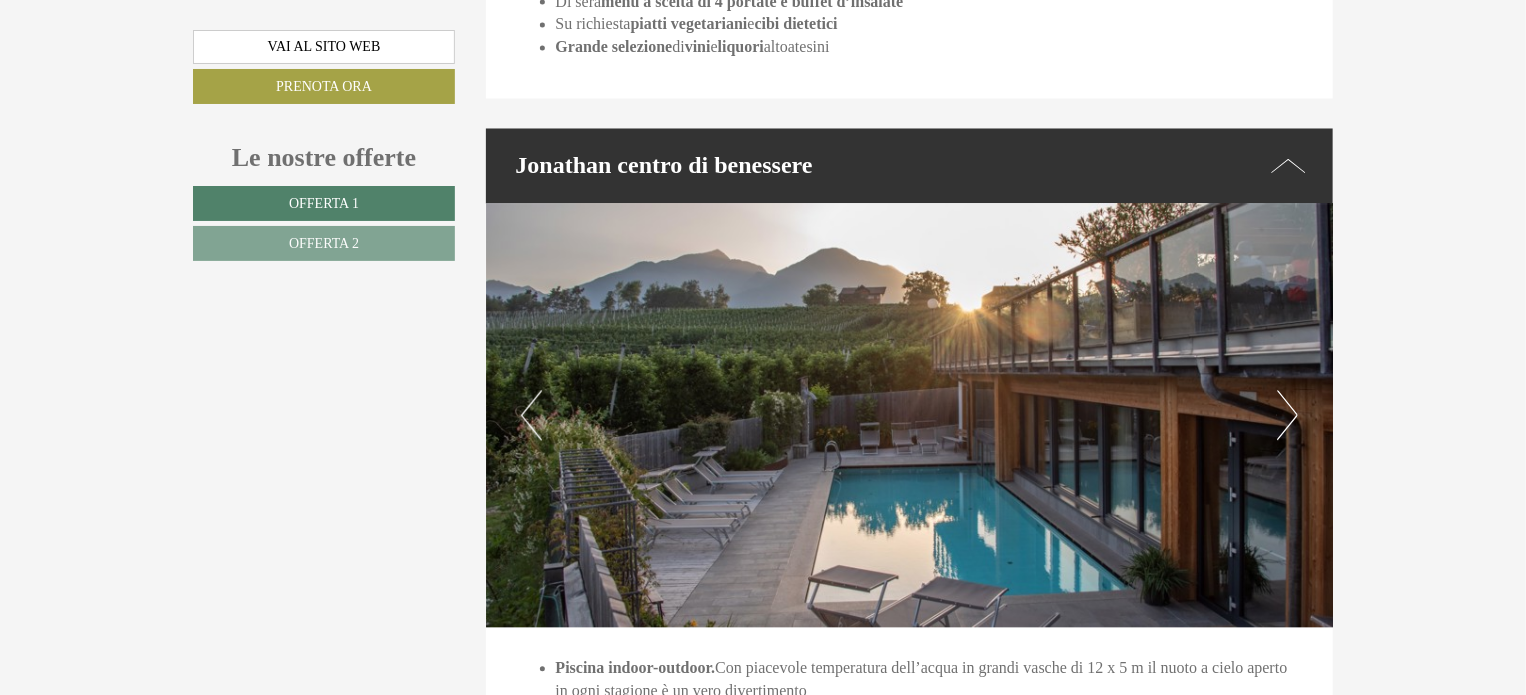 click on "Next" at bounding box center (1287, 416) 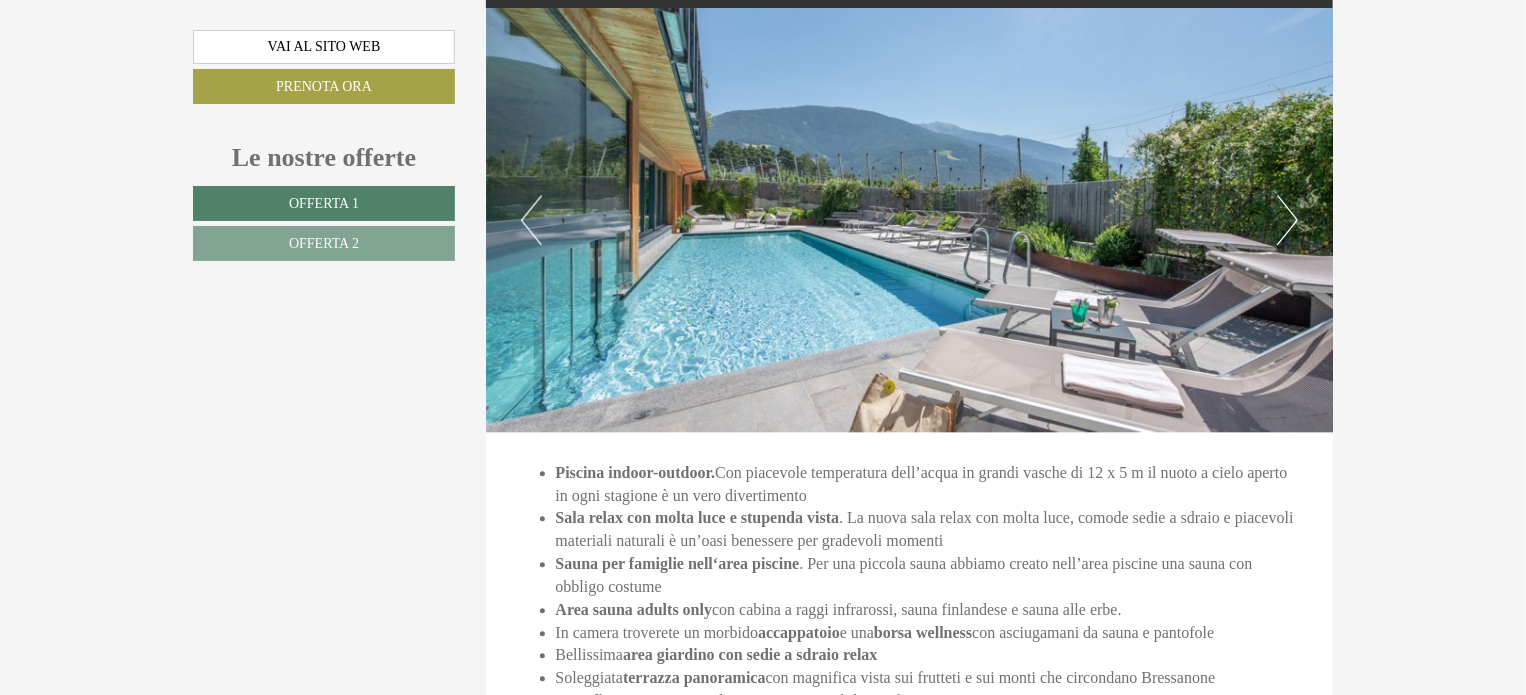scroll, scrollTop: 5900, scrollLeft: 0, axis: vertical 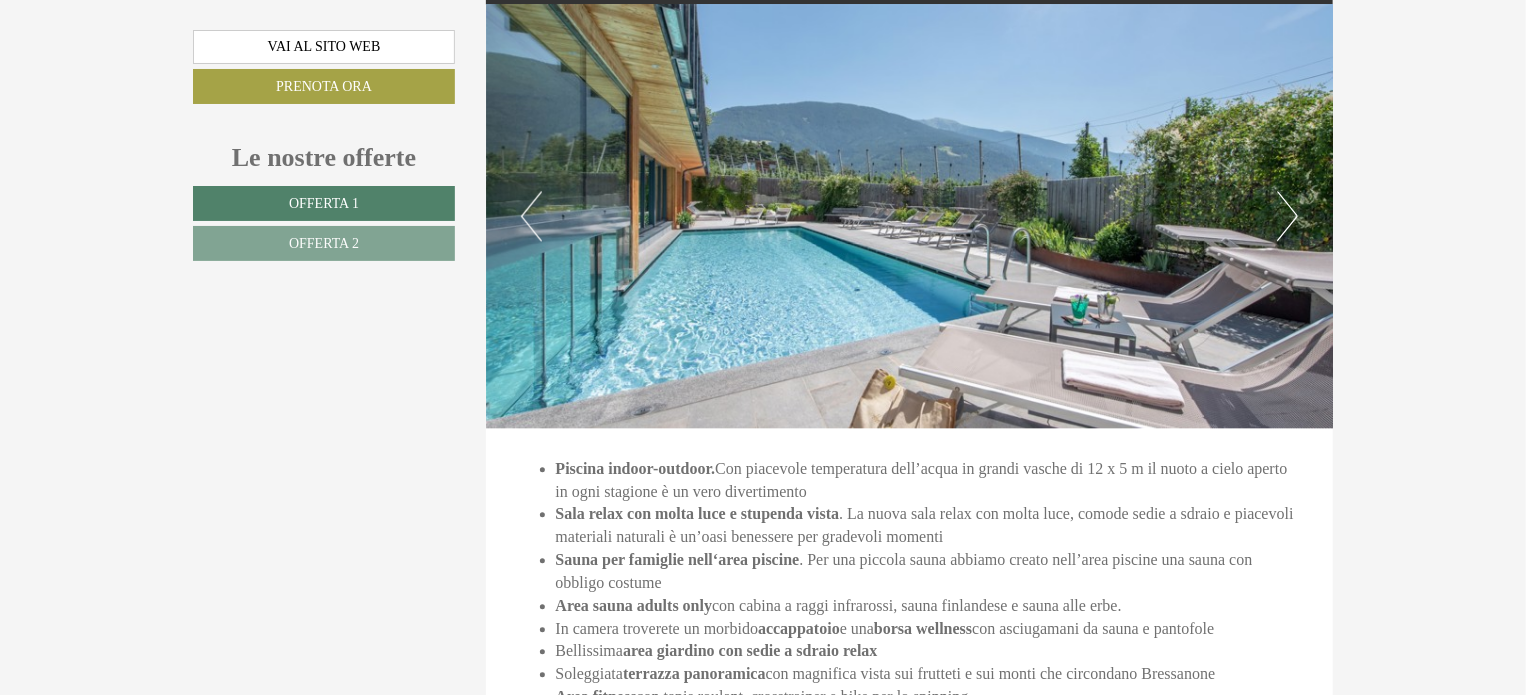 click at bounding box center (910, 216) 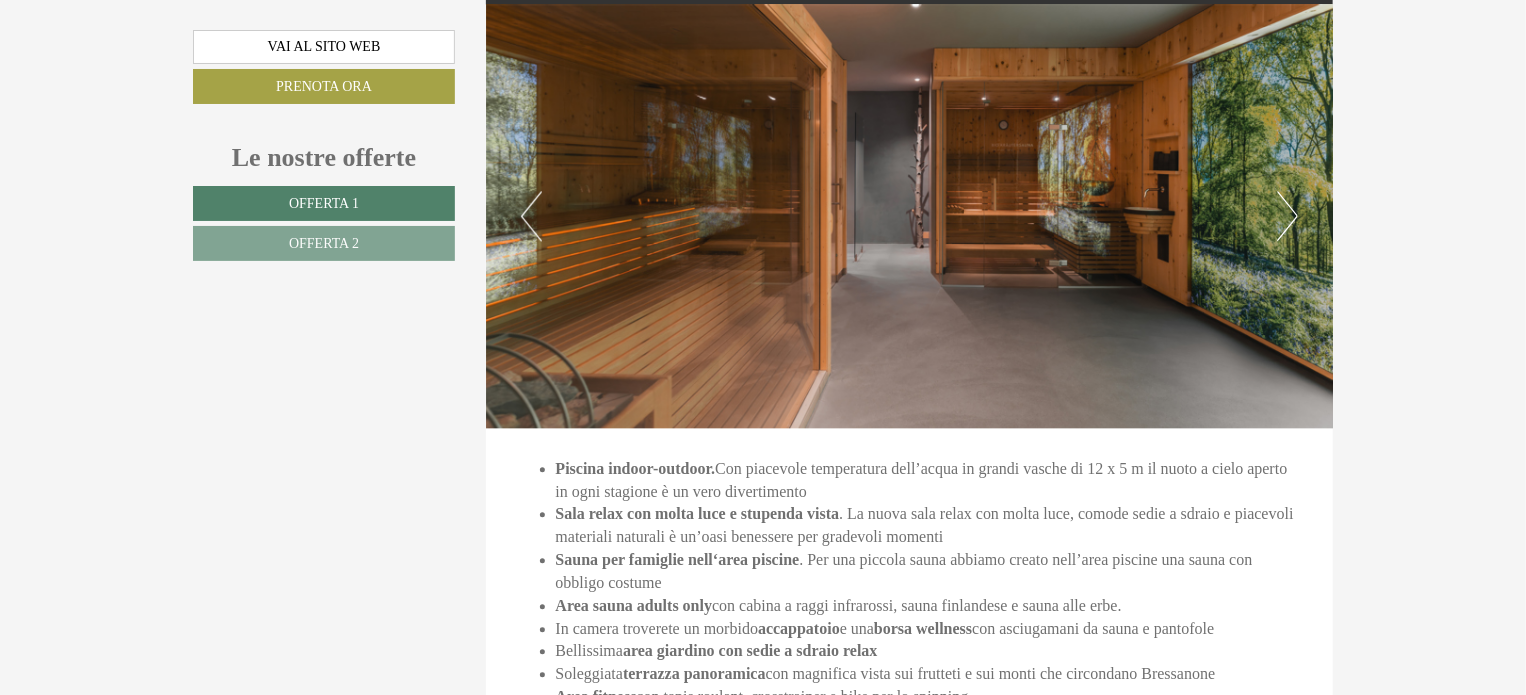 click on "Next" at bounding box center (1287, 216) 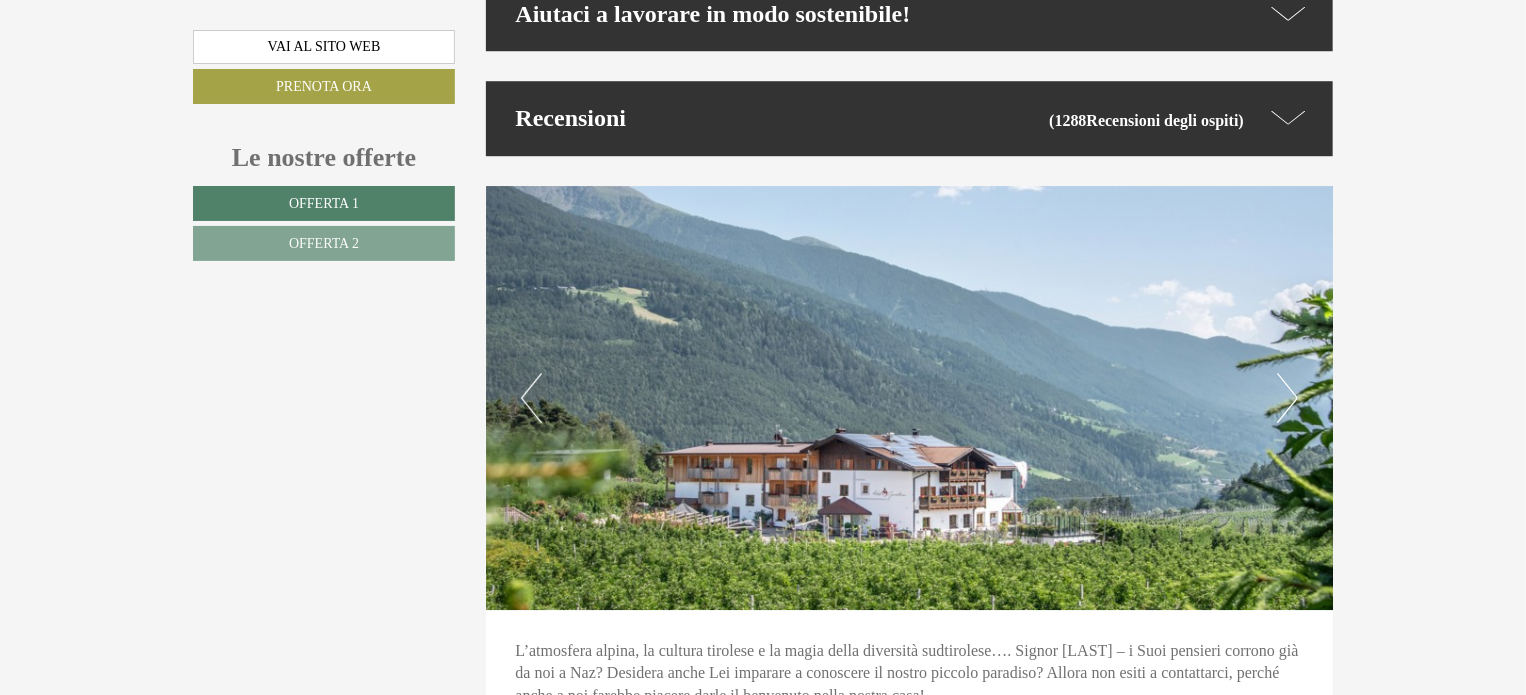 scroll, scrollTop: 6700, scrollLeft: 0, axis: vertical 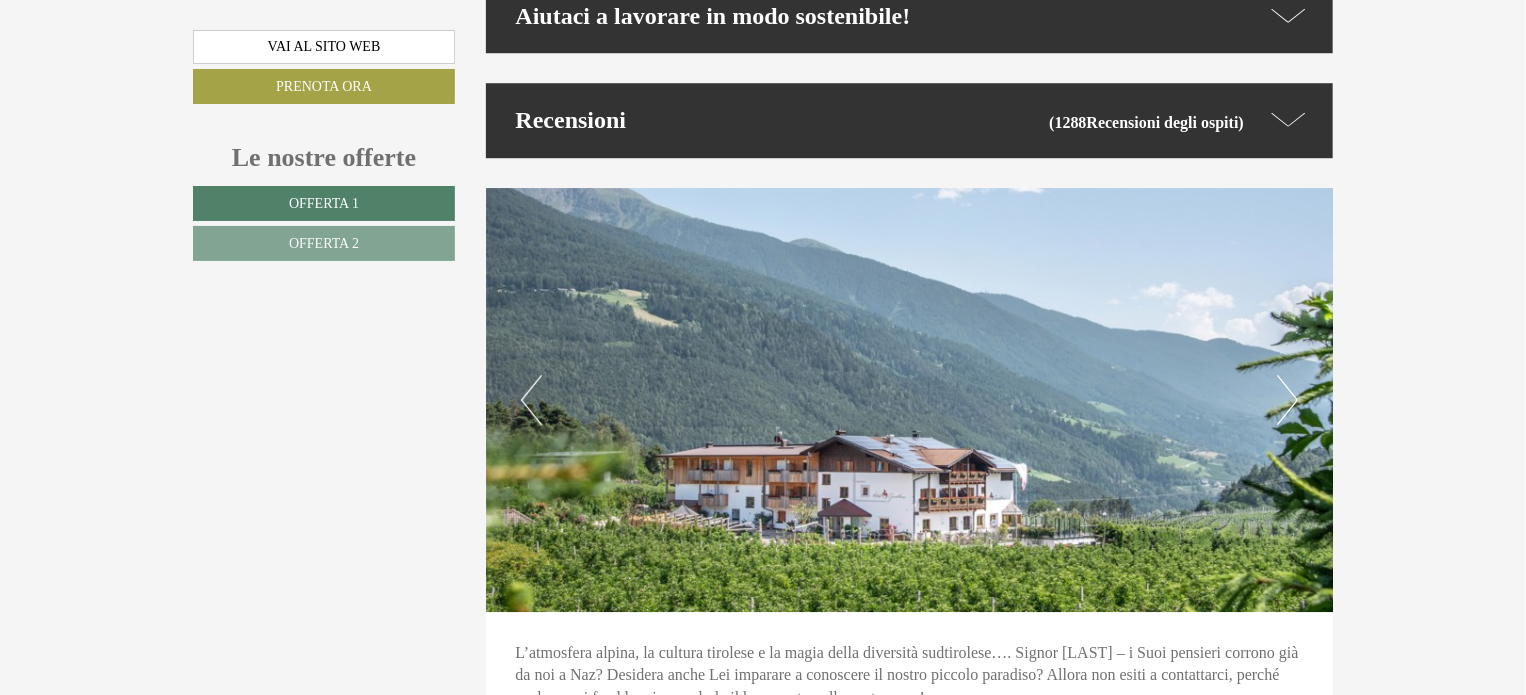 click on "Recensioni degli ospiti" at bounding box center (1163, 122) 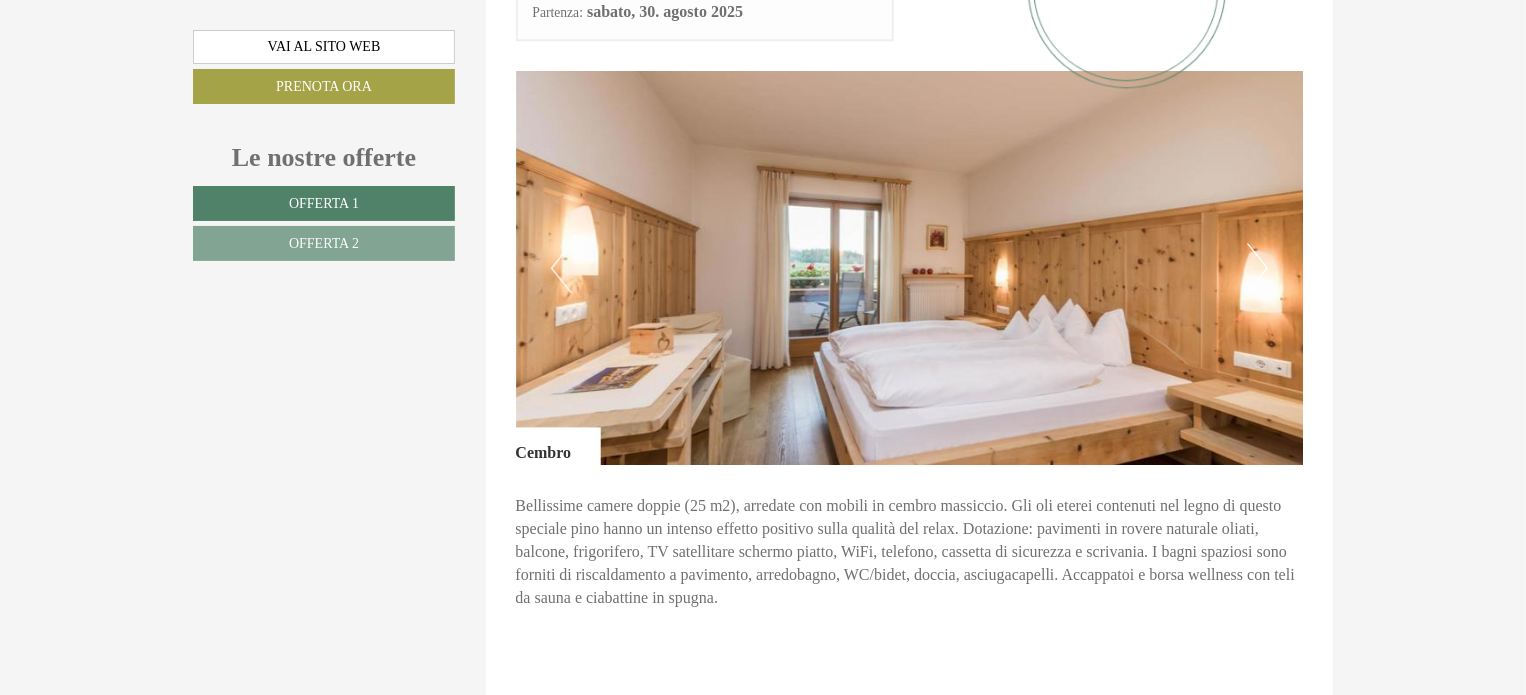scroll, scrollTop: 2500, scrollLeft: 0, axis: vertical 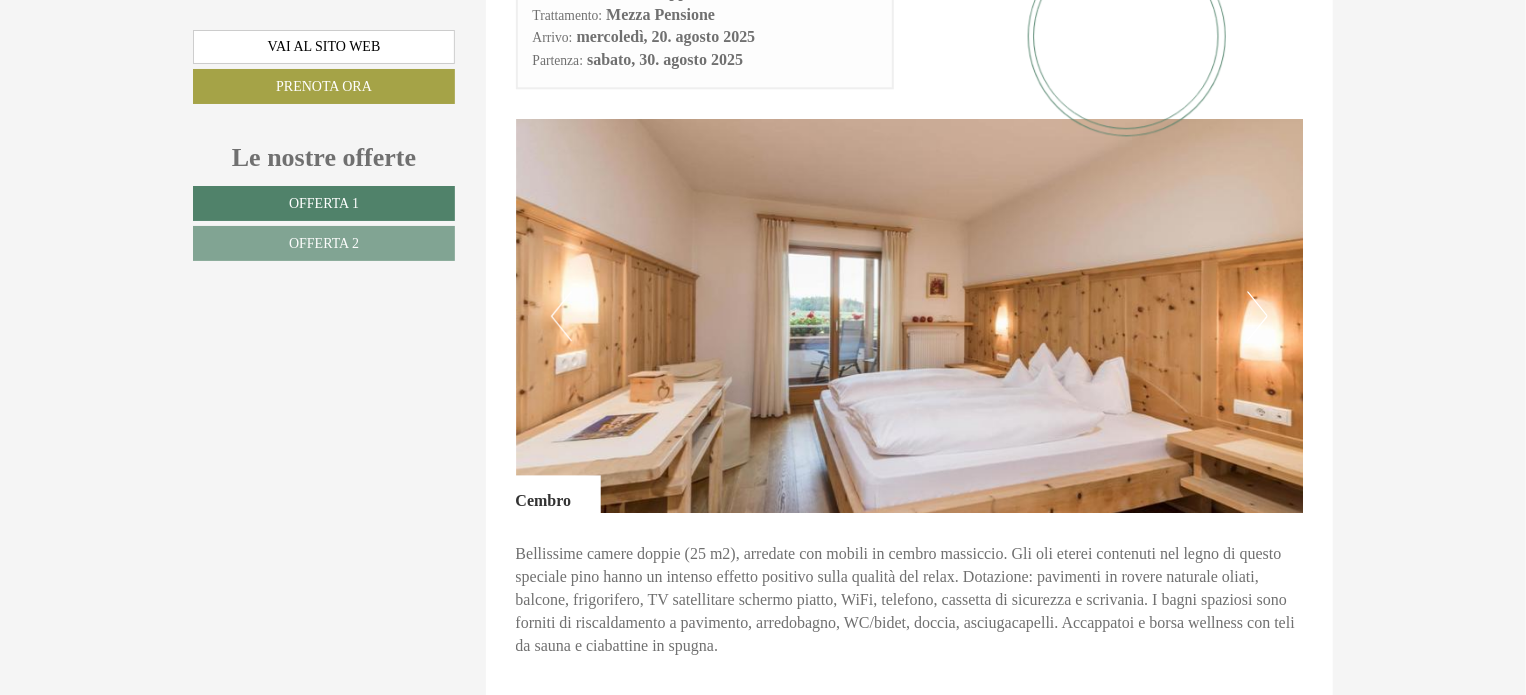 click on "Next" at bounding box center [1257, 316] 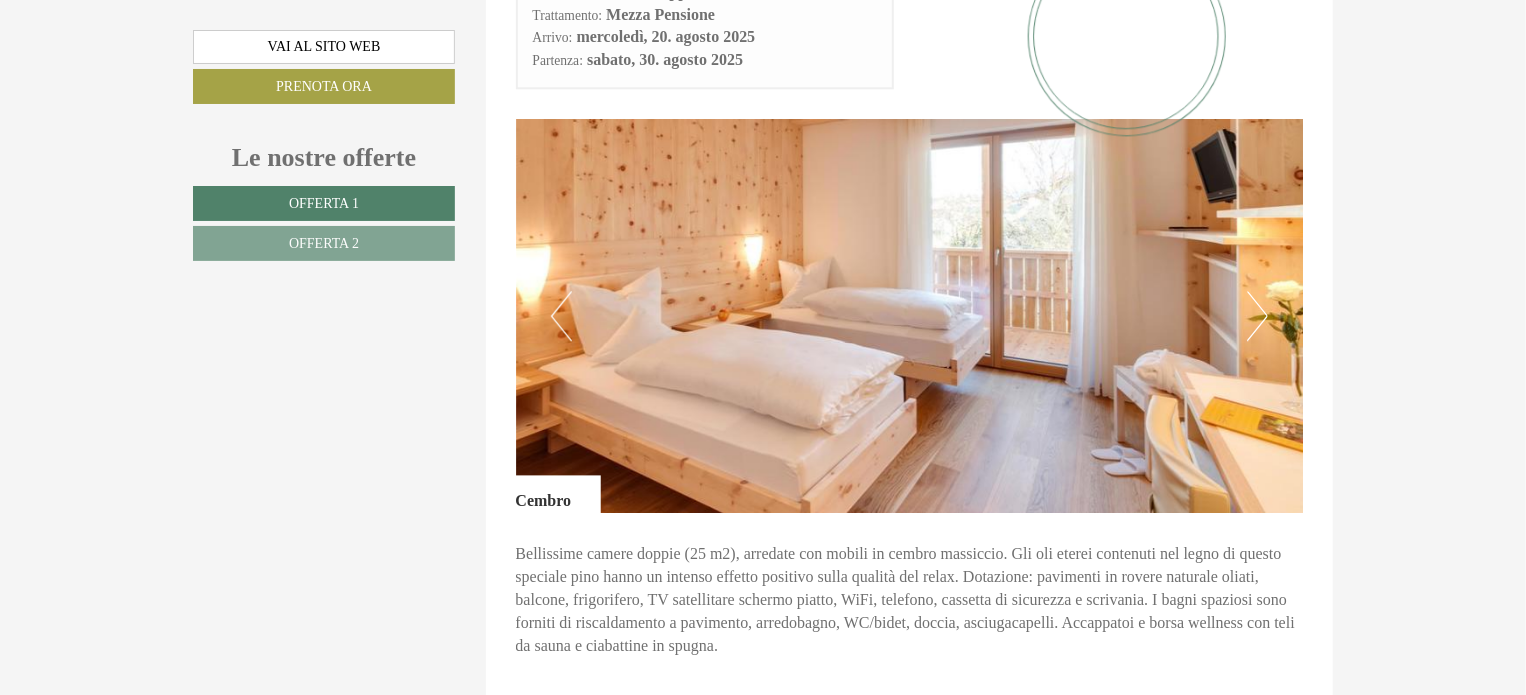 click on "Next" at bounding box center [1257, 316] 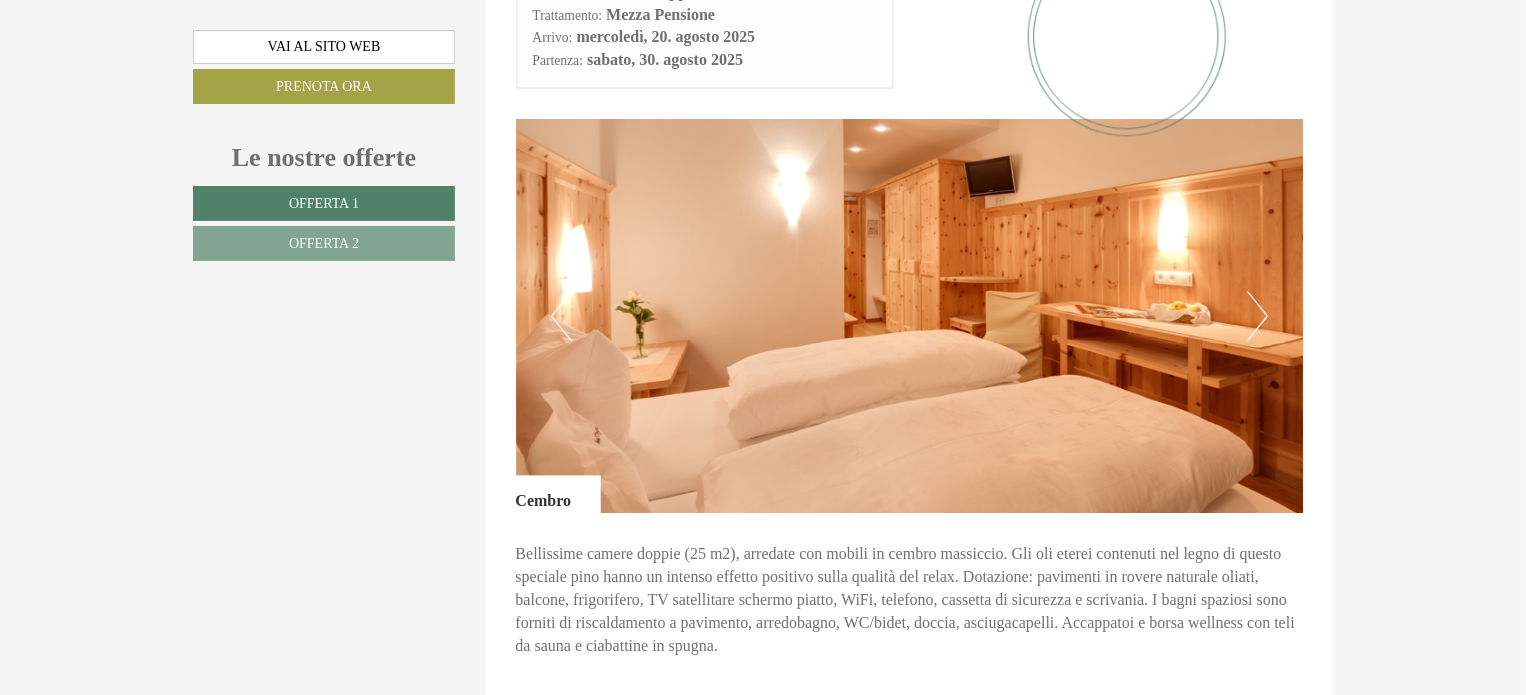 click on "Next" at bounding box center (1257, 316) 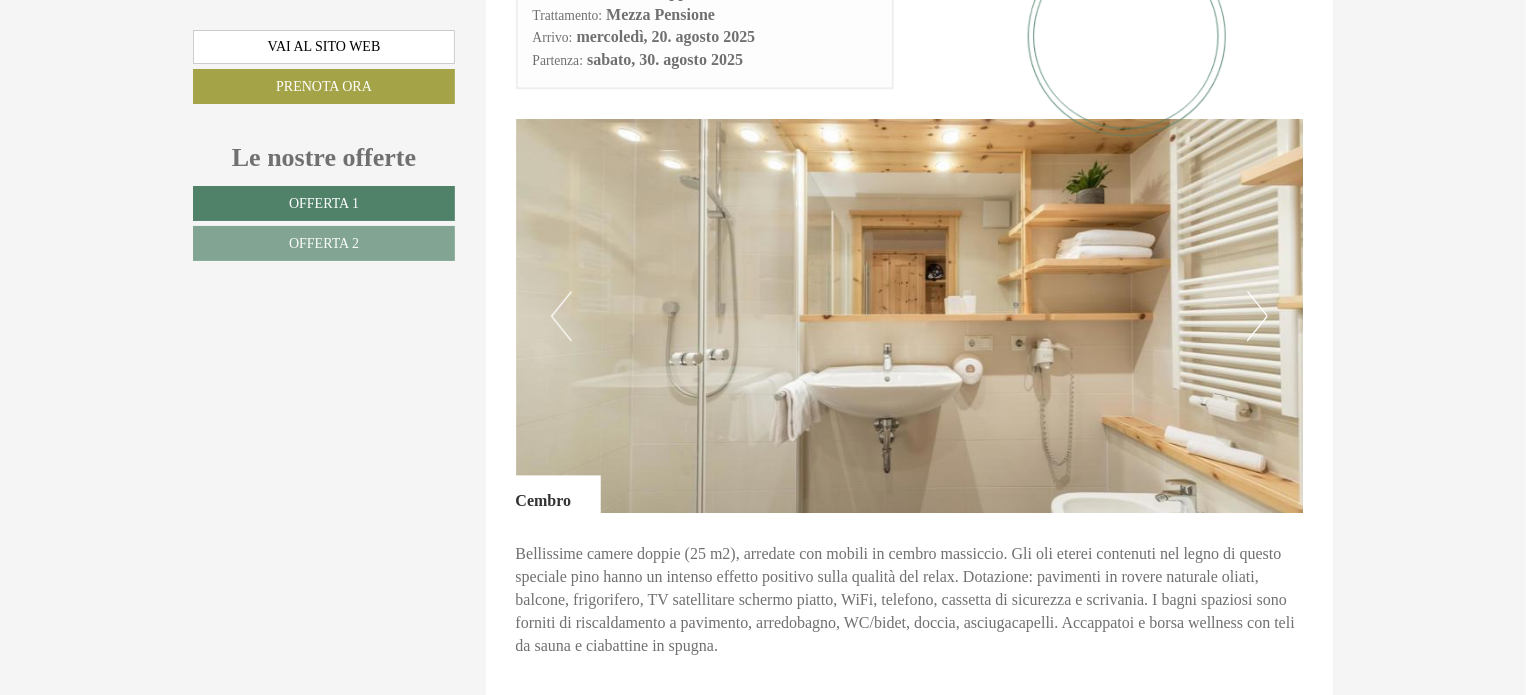 click on "Next" at bounding box center (1257, 316) 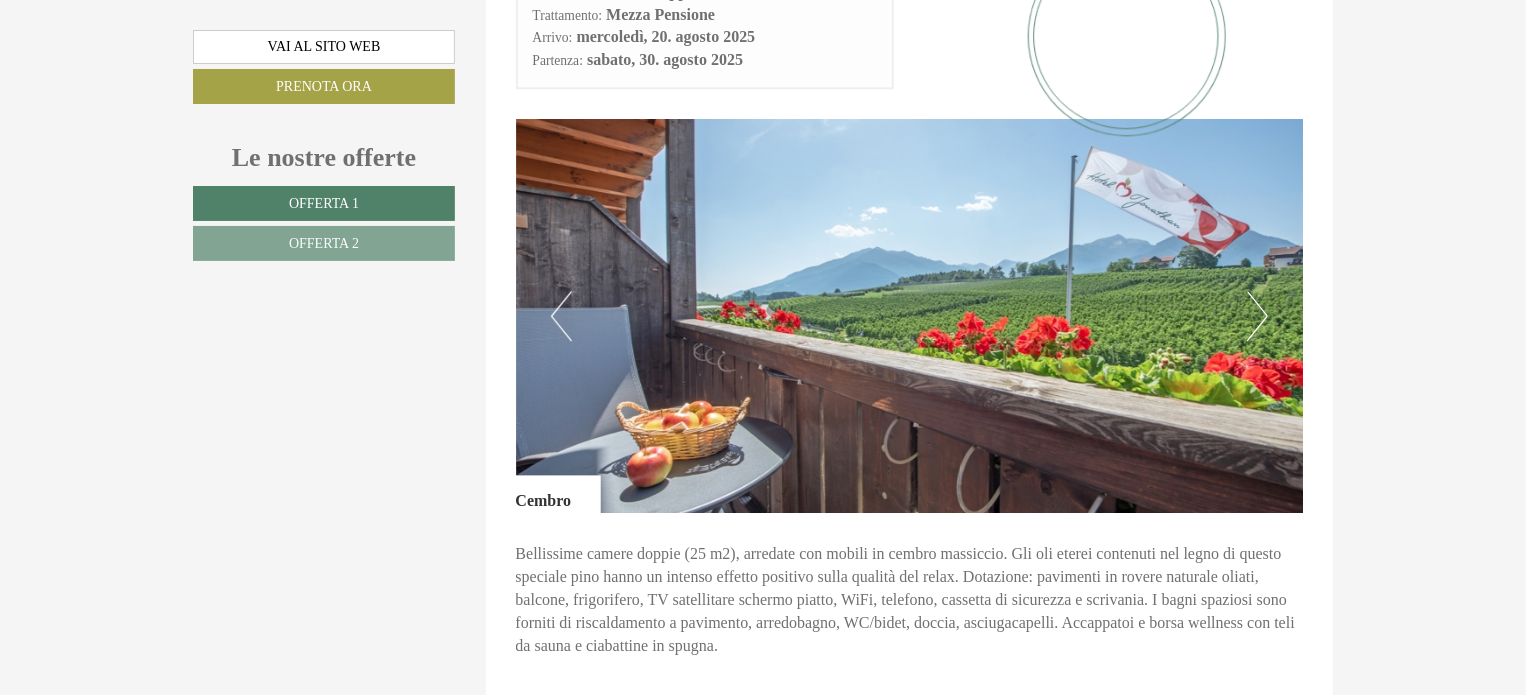 click on "Next" at bounding box center (1257, 316) 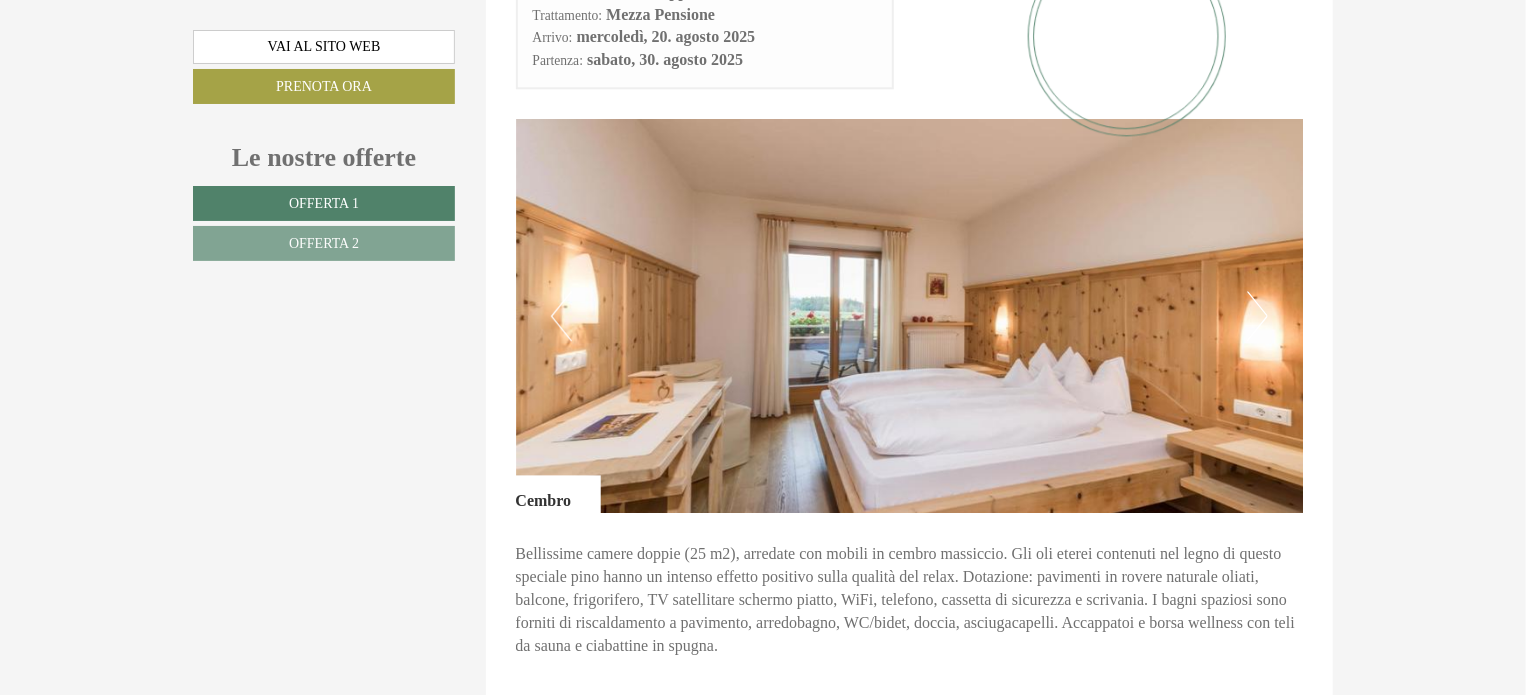click on "Next" at bounding box center [1257, 316] 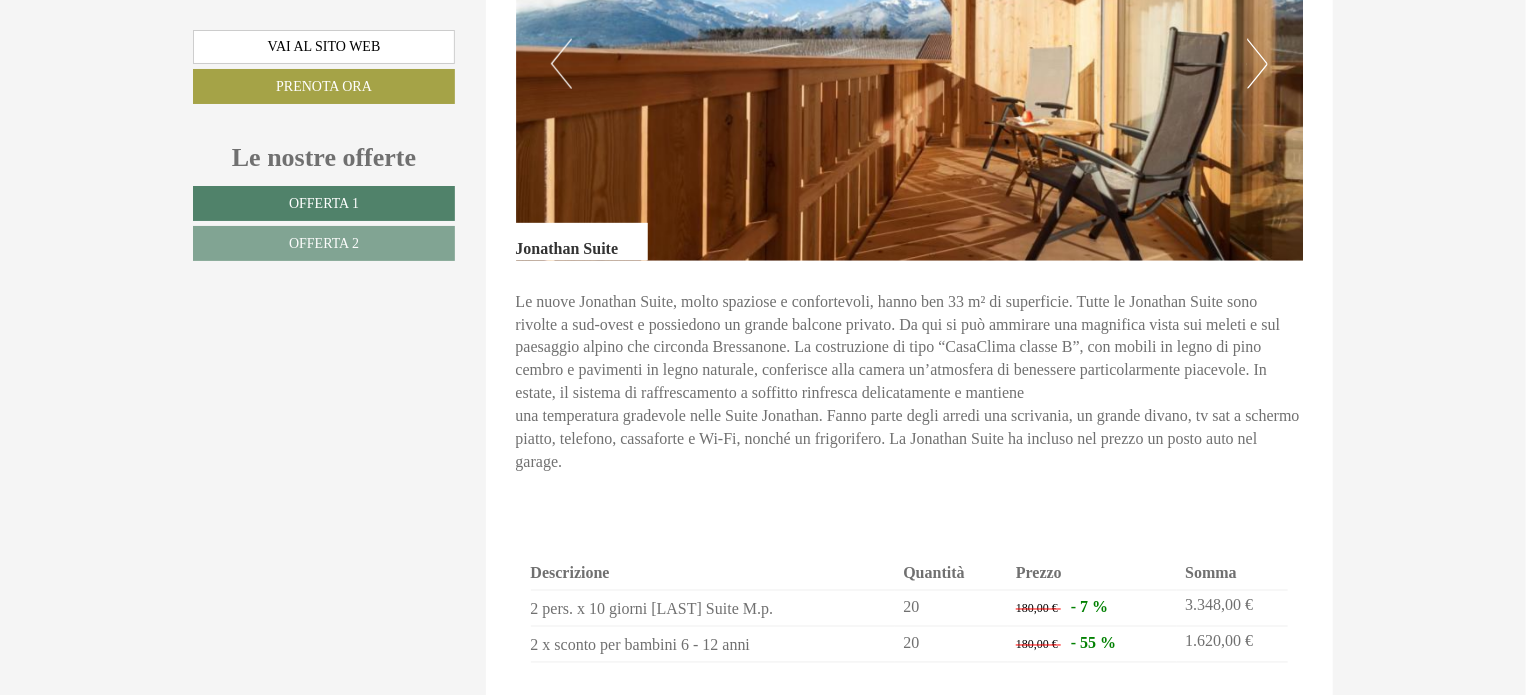 scroll, scrollTop: 1200, scrollLeft: 0, axis: vertical 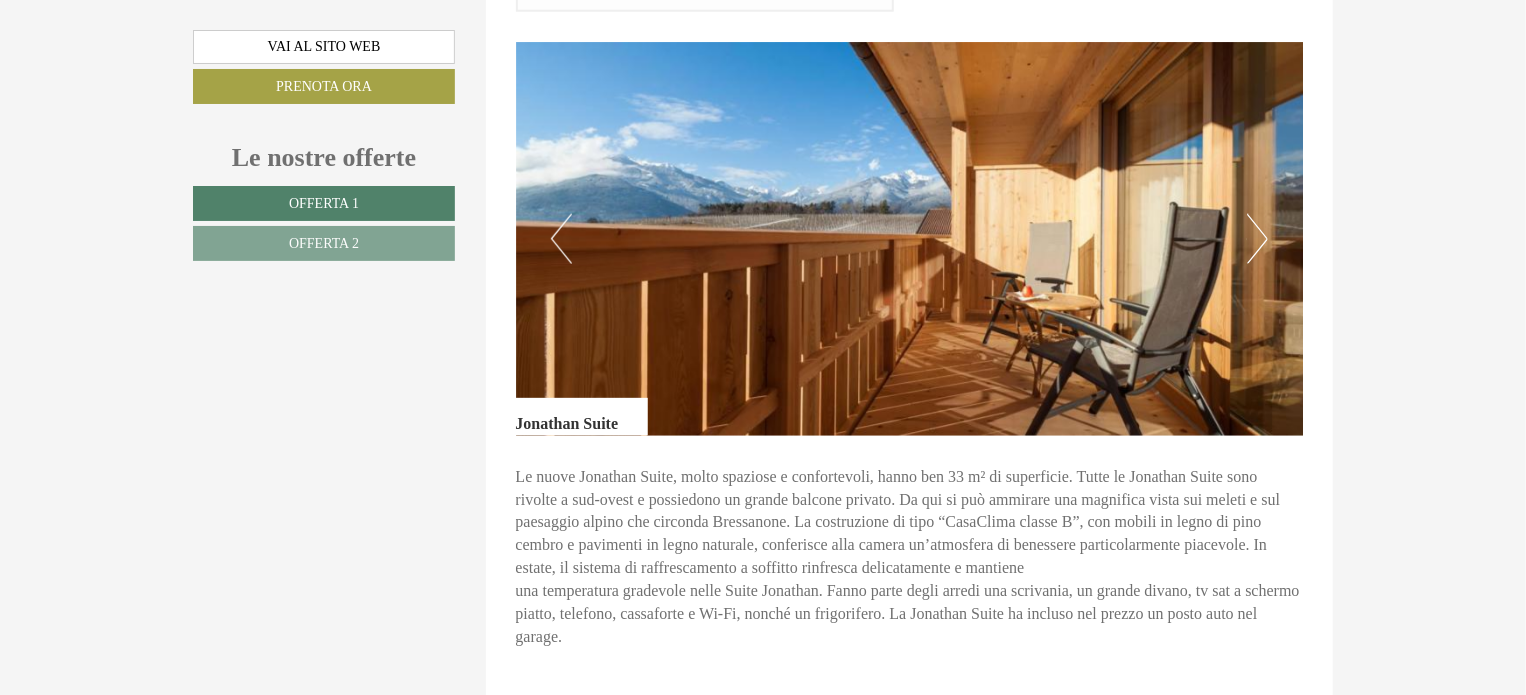 click at bounding box center (910, 239) 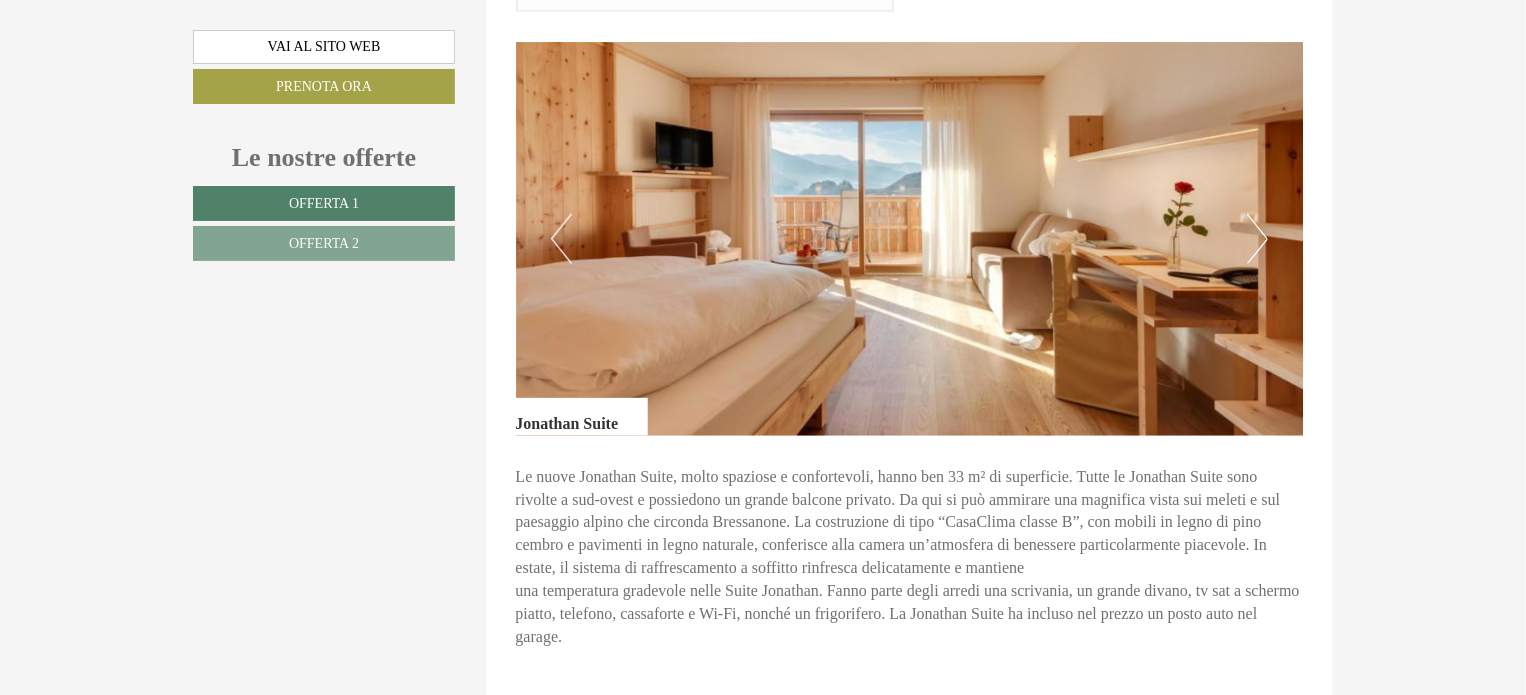 click on "Next" at bounding box center [1257, 239] 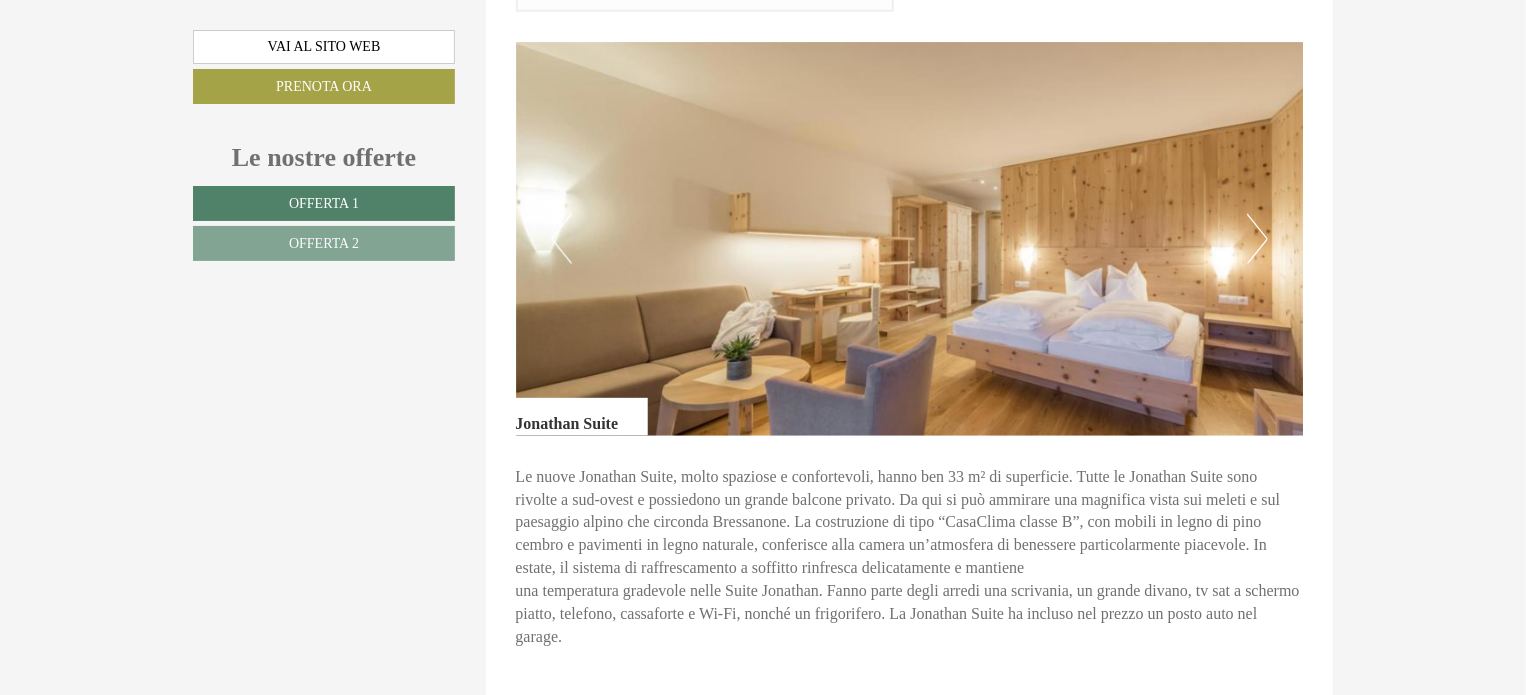 click on "Next" at bounding box center [1257, 239] 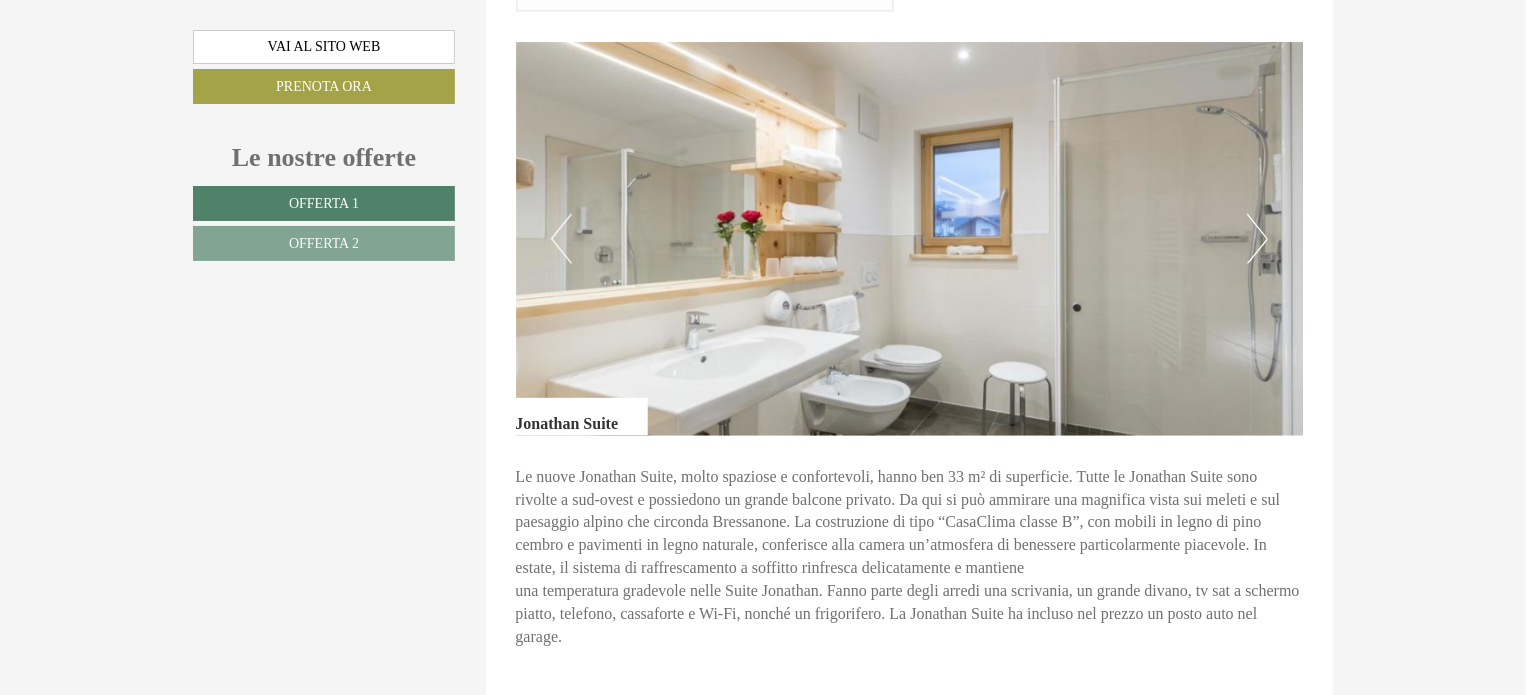 click on "Next" at bounding box center (1257, 239) 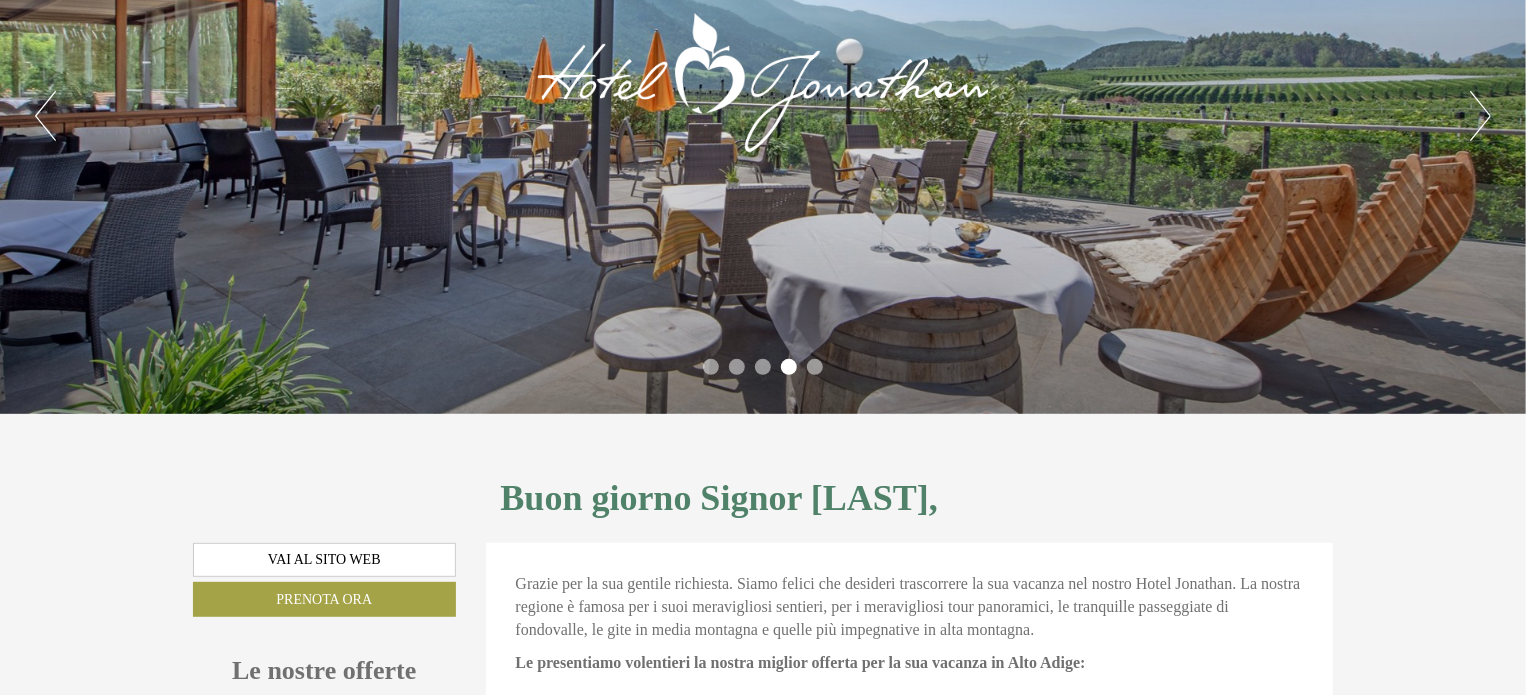 scroll, scrollTop: 0, scrollLeft: 0, axis: both 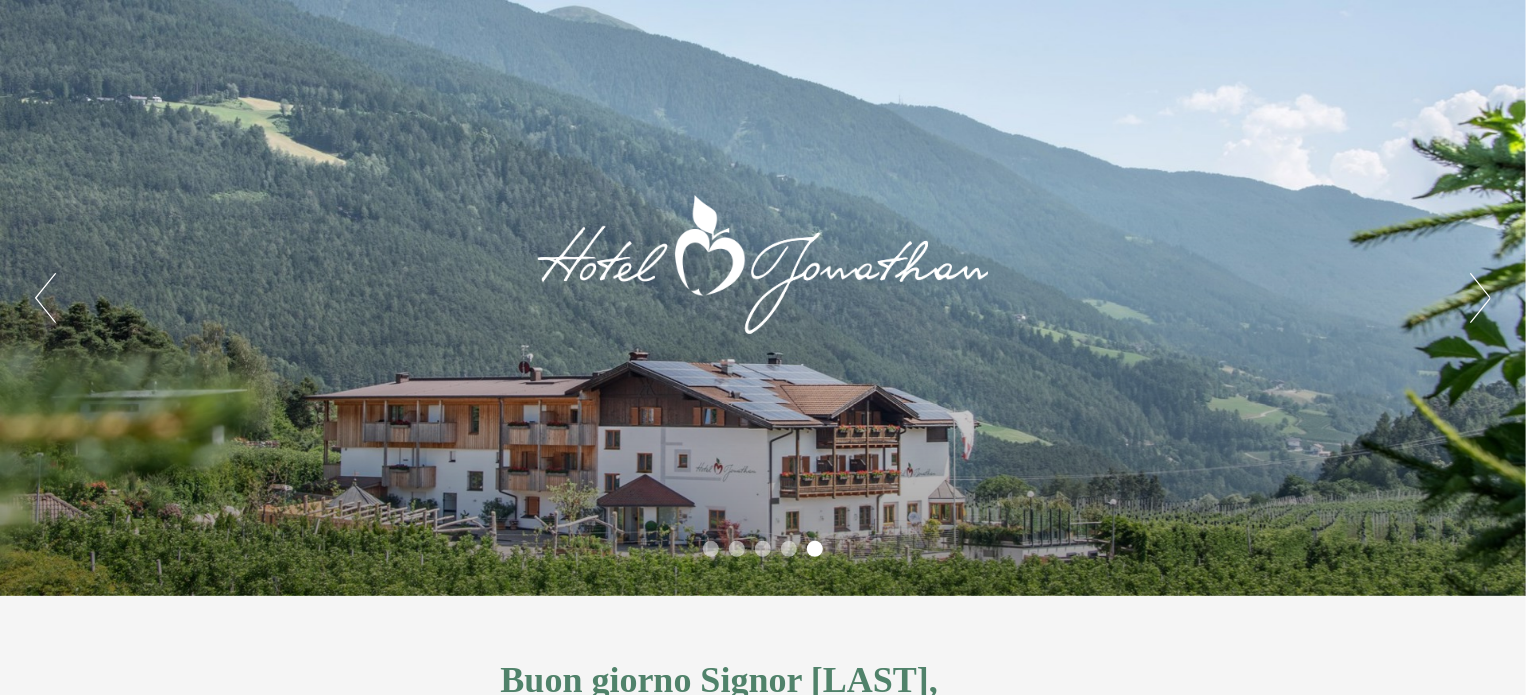 click at bounding box center [763, 263] 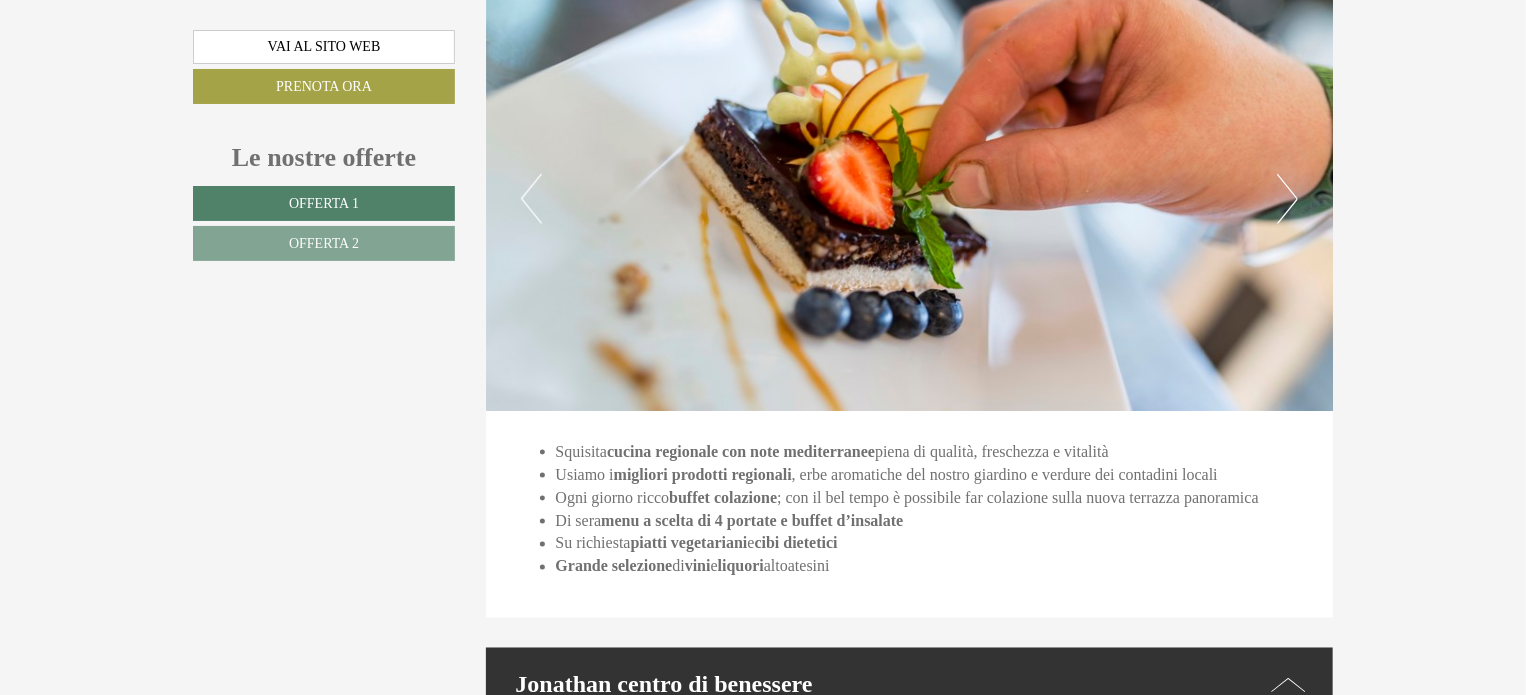 scroll, scrollTop: 5300, scrollLeft: 0, axis: vertical 